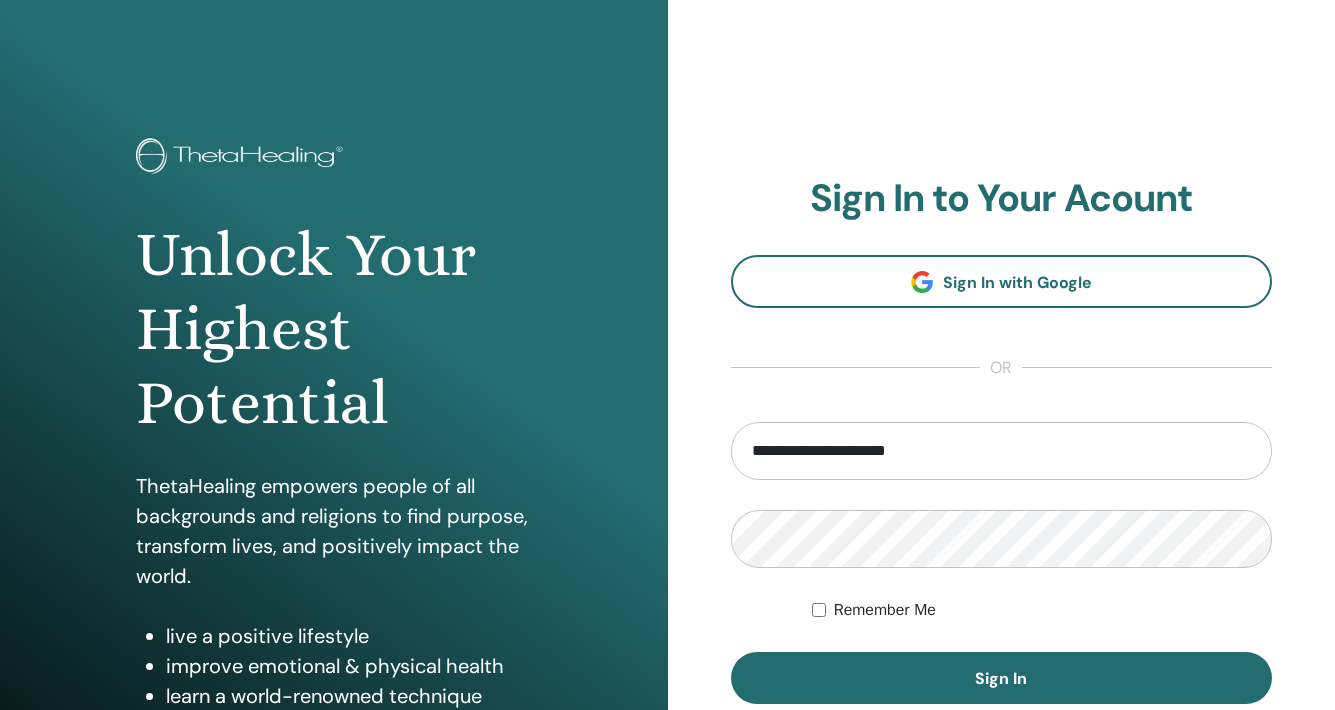 scroll, scrollTop: 0, scrollLeft: 0, axis: both 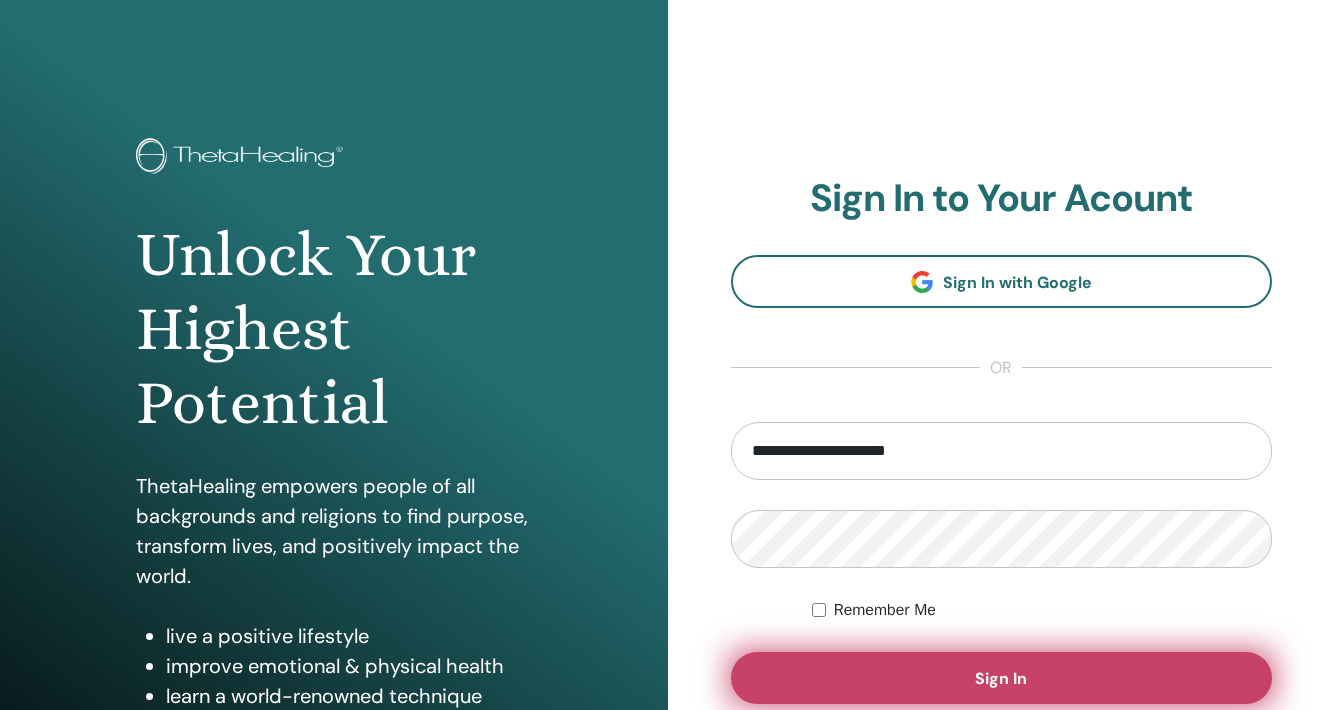 type on "**********" 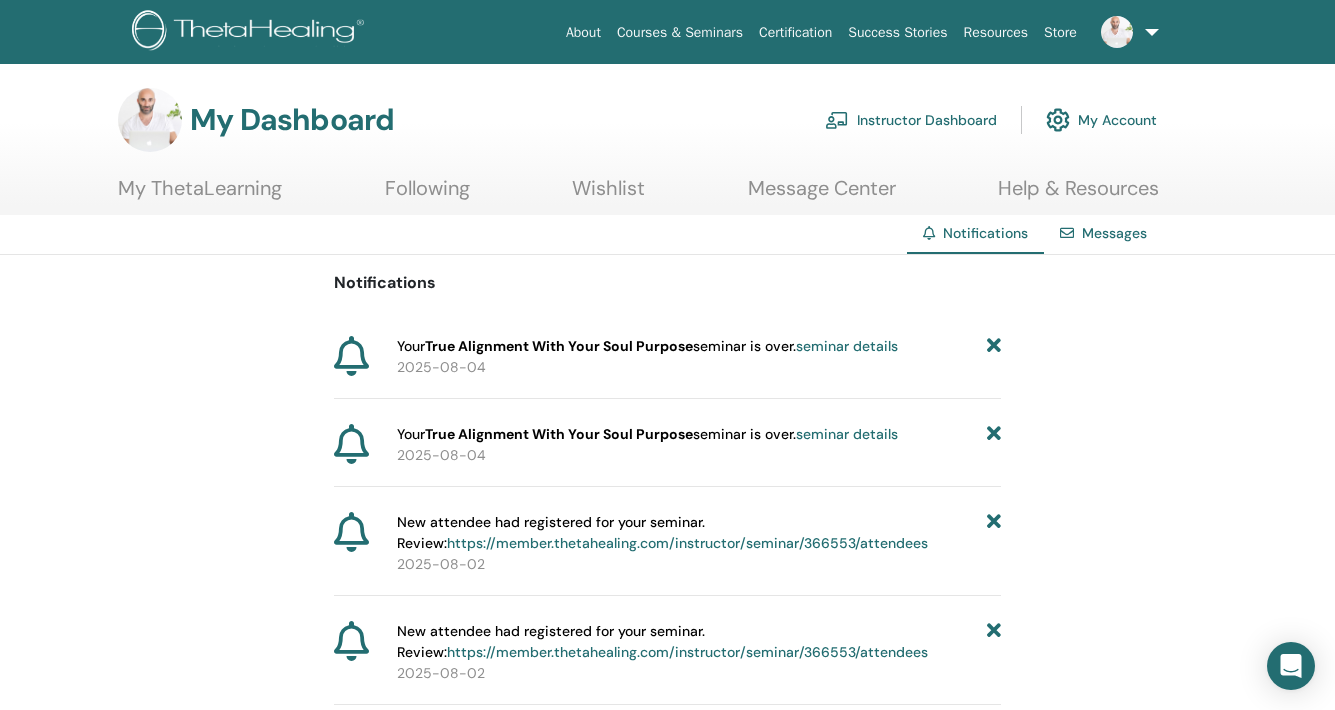 scroll, scrollTop: 0, scrollLeft: 0, axis: both 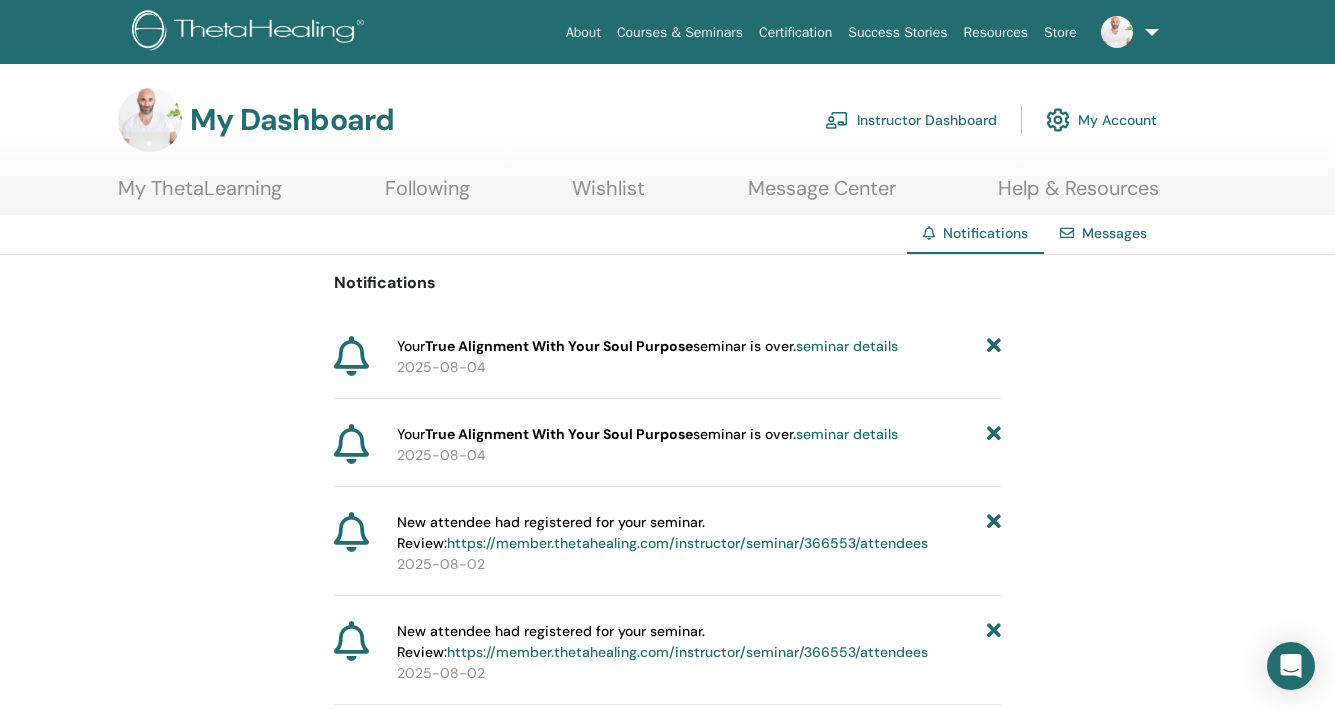 click on "About" at bounding box center [583, 32] 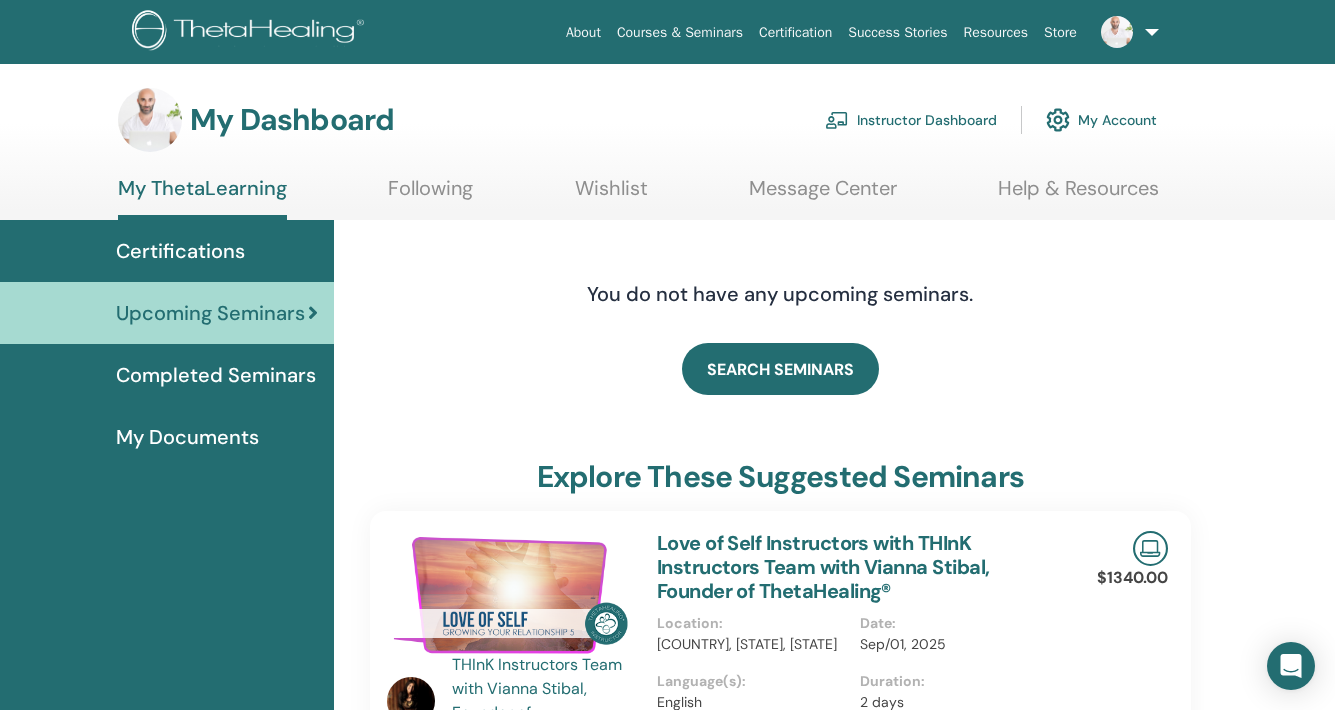 scroll, scrollTop: 0, scrollLeft: 0, axis: both 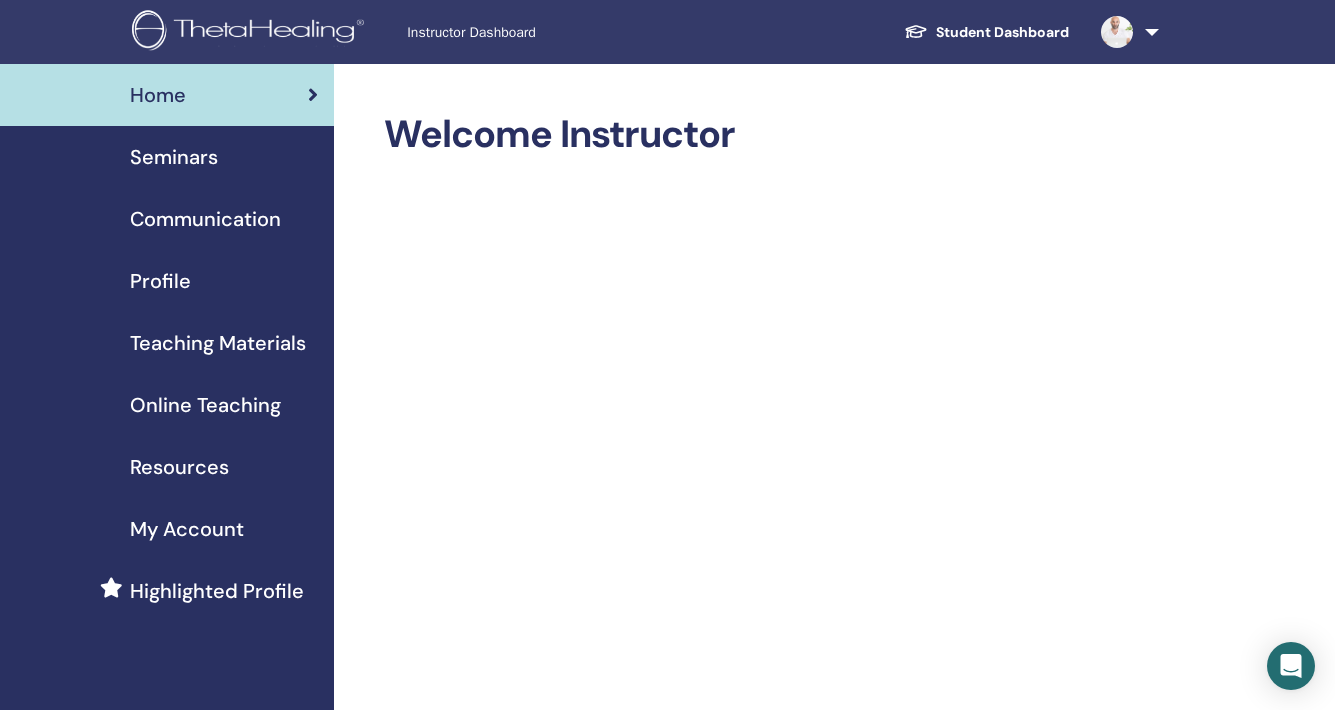 click on "Seminars" at bounding box center [174, 157] 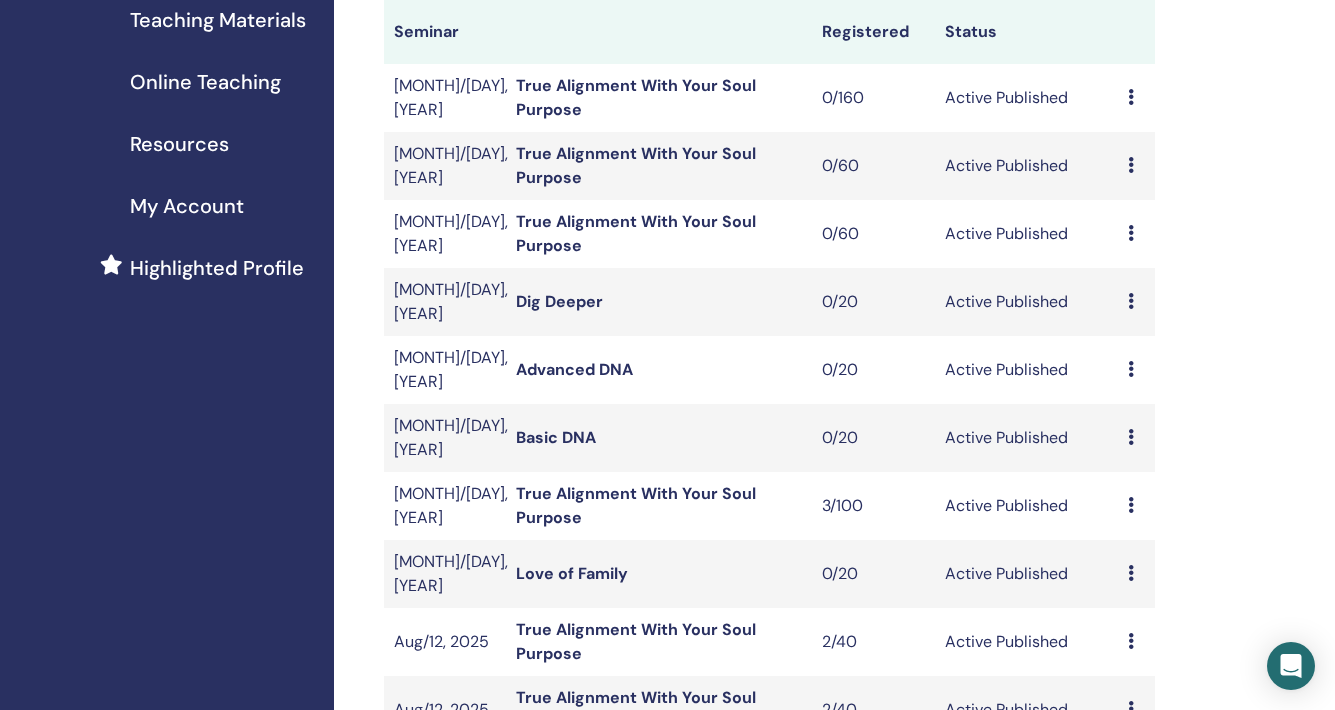 scroll, scrollTop: 366, scrollLeft: 0, axis: vertical 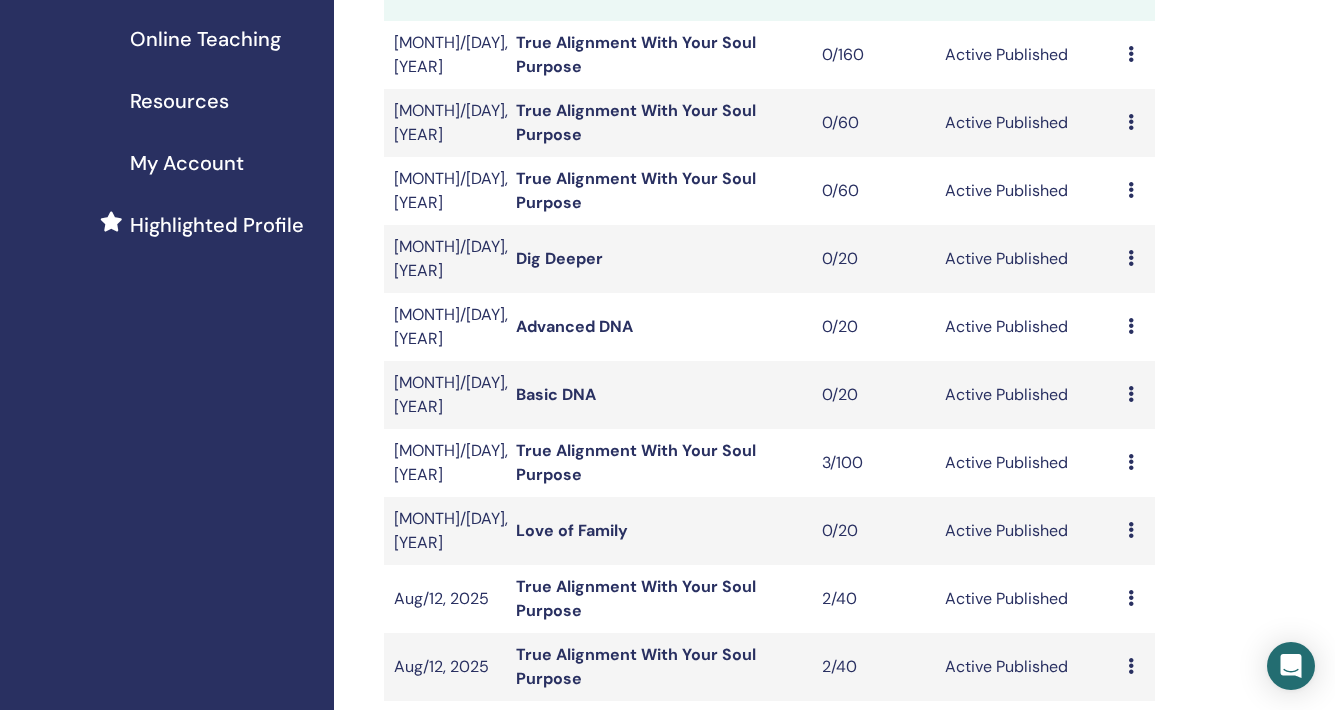 click on "True Alignment With Your Soul Purpose" at bounding box center (636, 462) 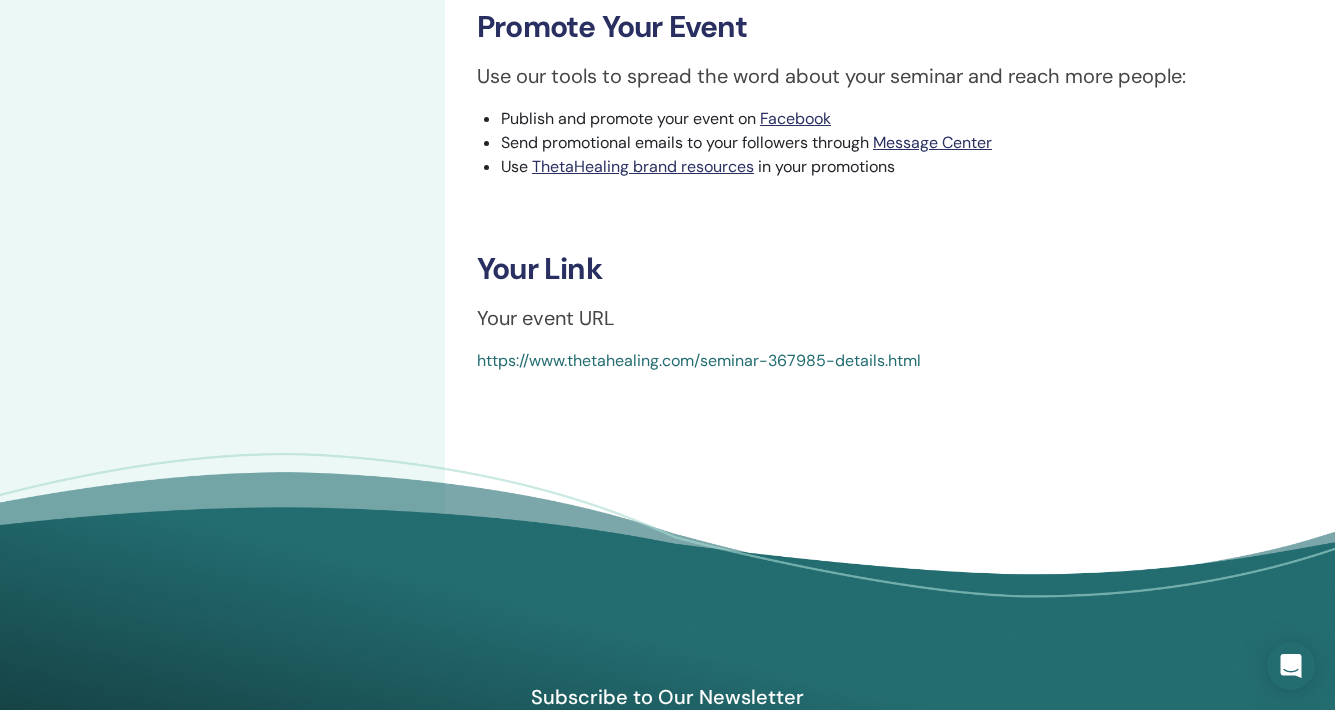 scroll, scrollTop: 973, scrollLeft: 0, axis: vertical 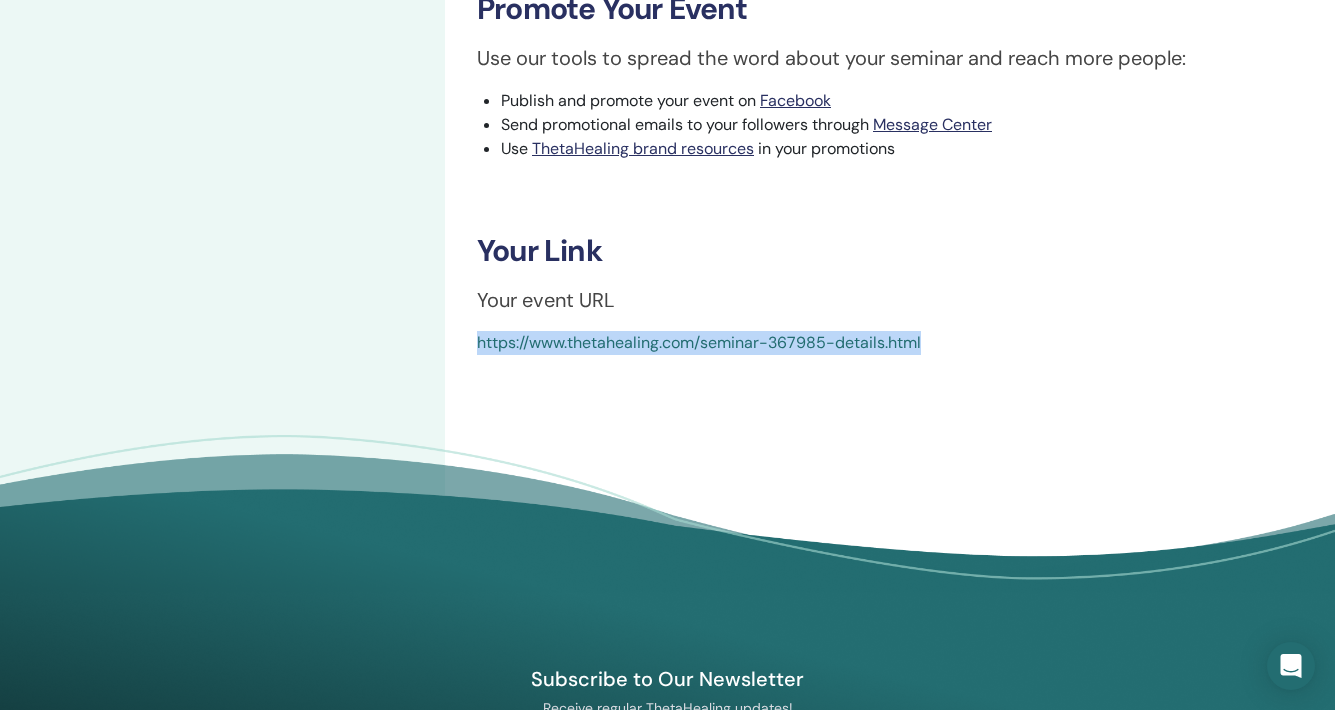 drag, startPoint x: 973, startPoint y: 349, endPoint x: 471, endPoint y: 353, distance: 502.01593 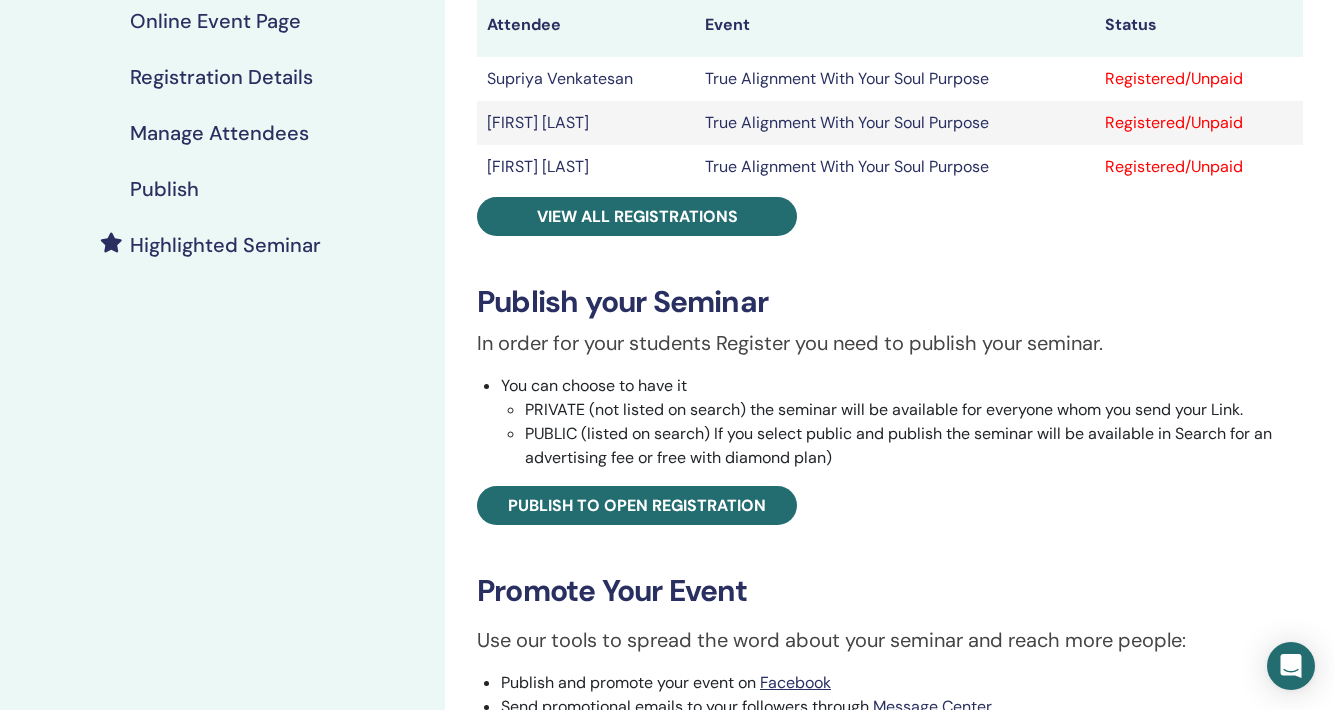 scroll, scrollTop: 0, scrollLeft: 0, axis: both 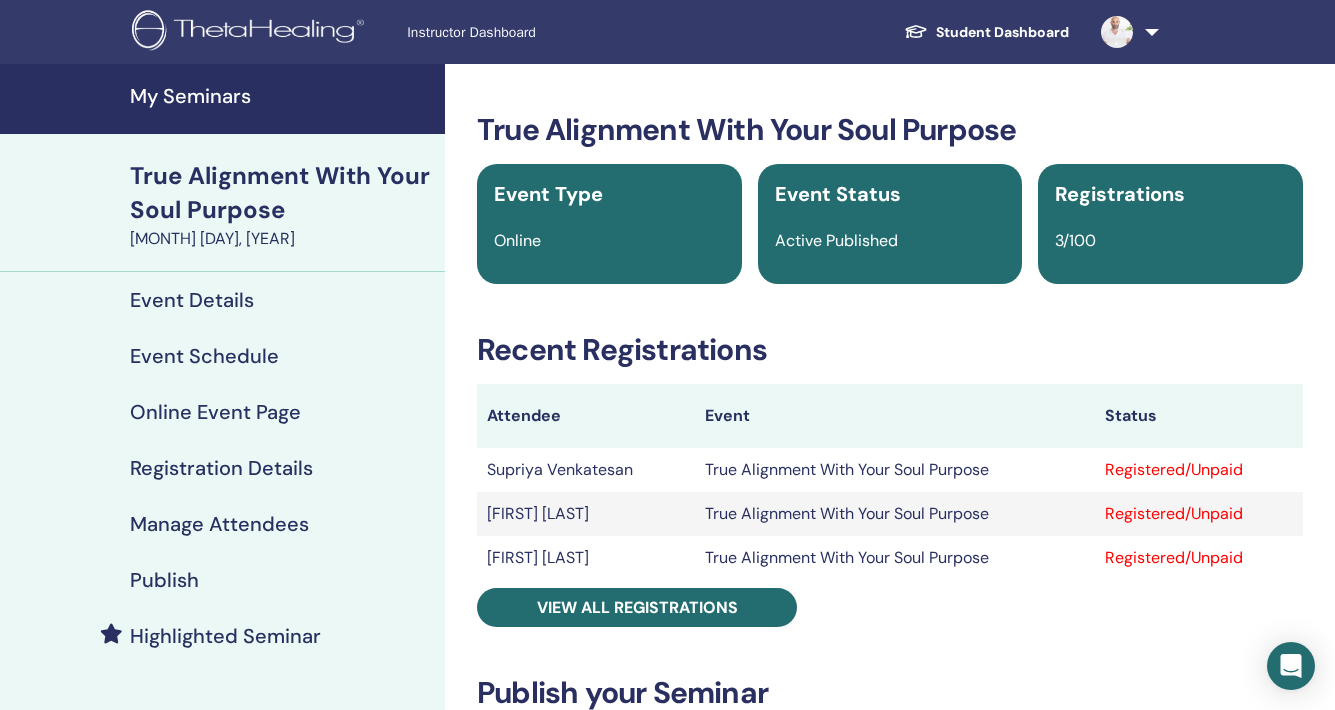 click on "Event Details" at bounding box center [192, 300] 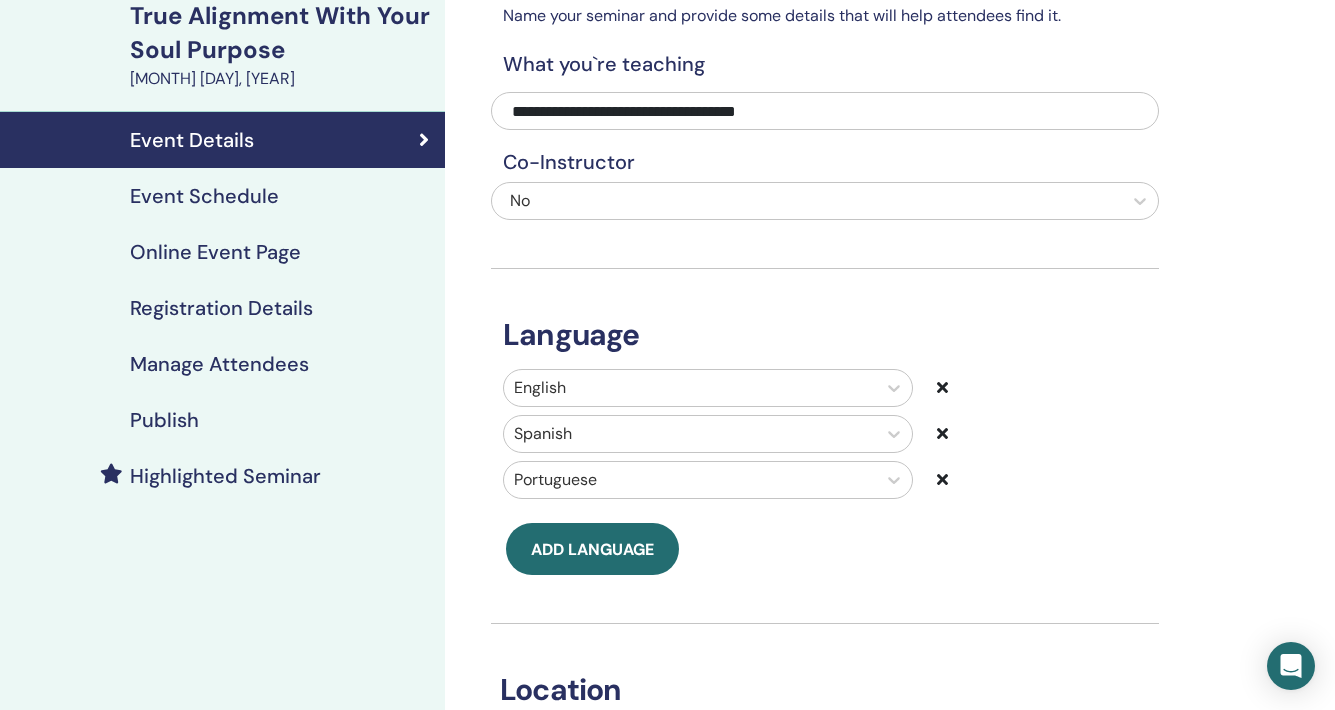 scroll, scrollTop: 167, scrollLeft: 0, axis: vertical 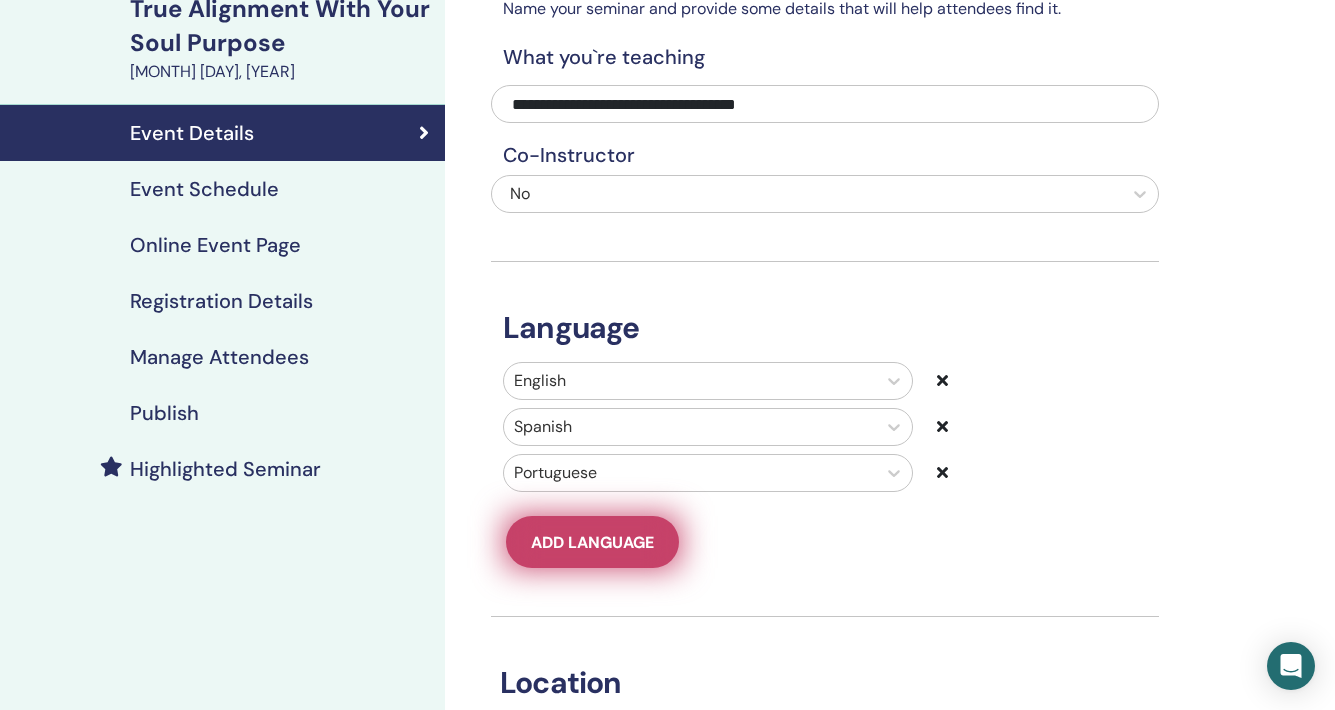 click on "Add language" at bounding box center (592, 542) 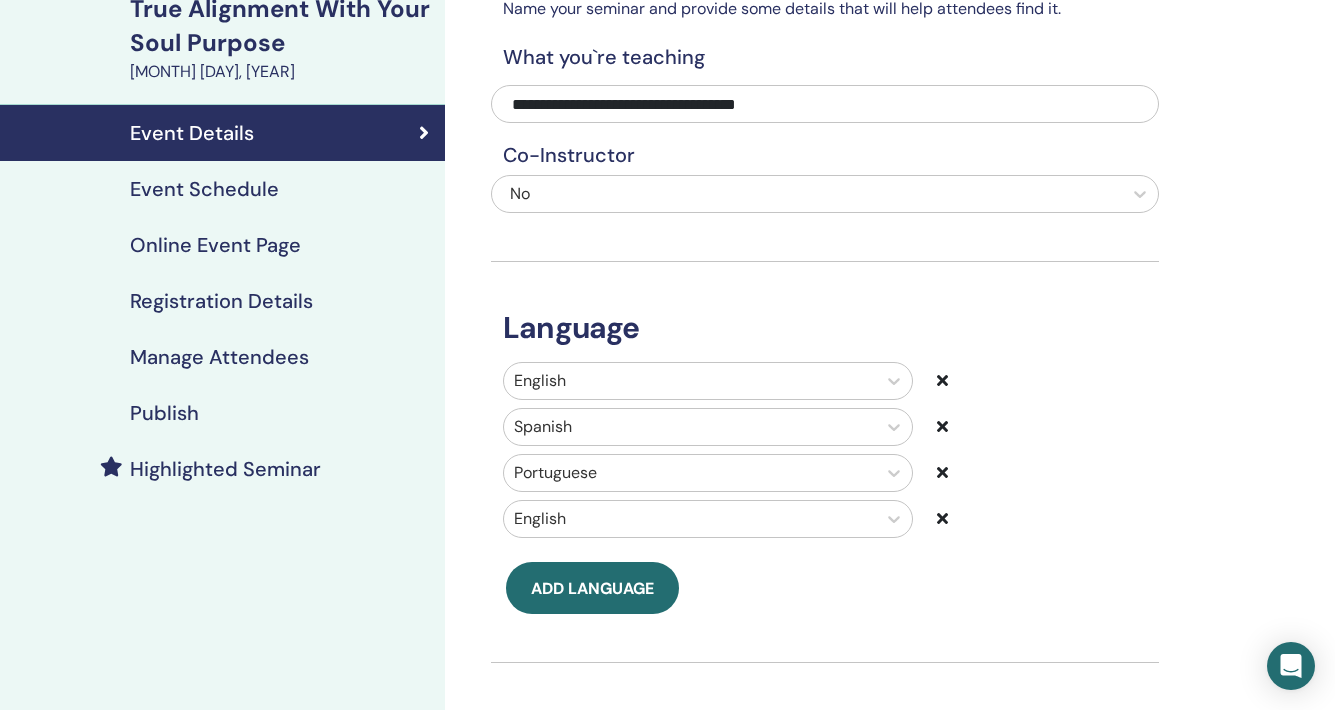 click at bounding box center (690, 519) 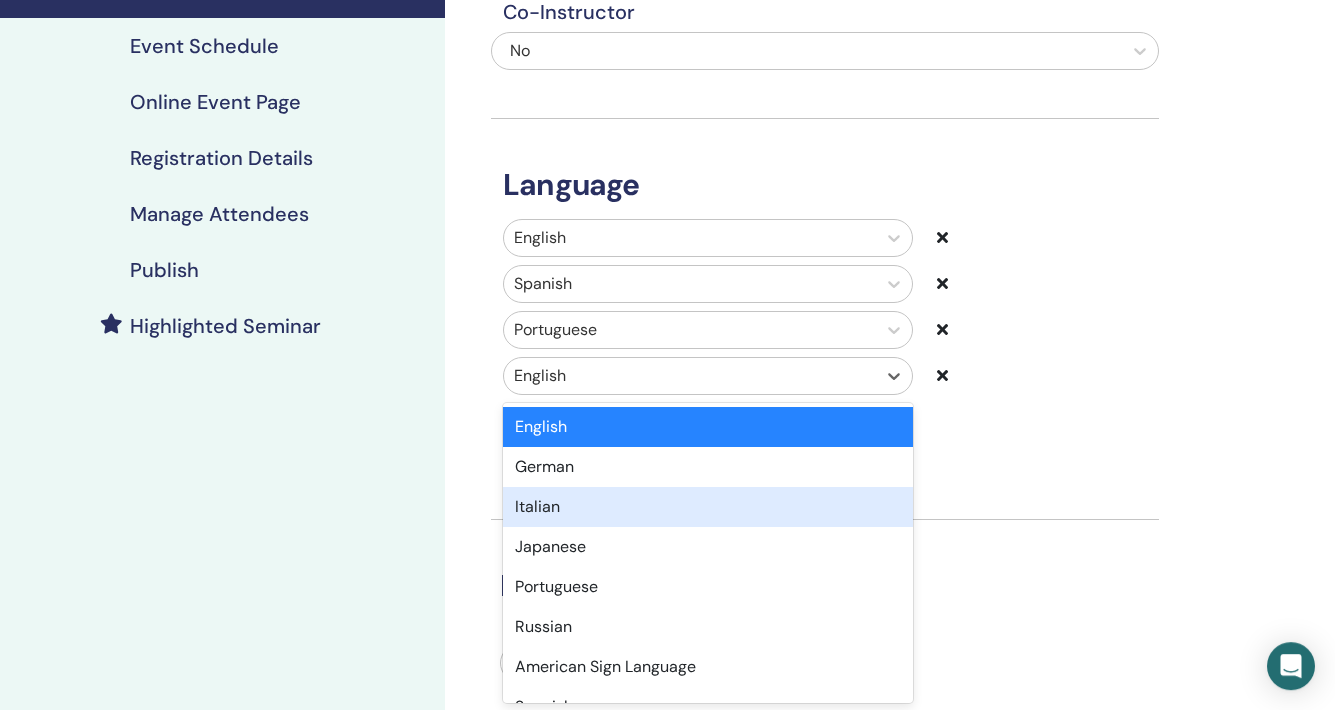 scroll, scrollTop: 311, scrollLeft: 0, axis: vertical 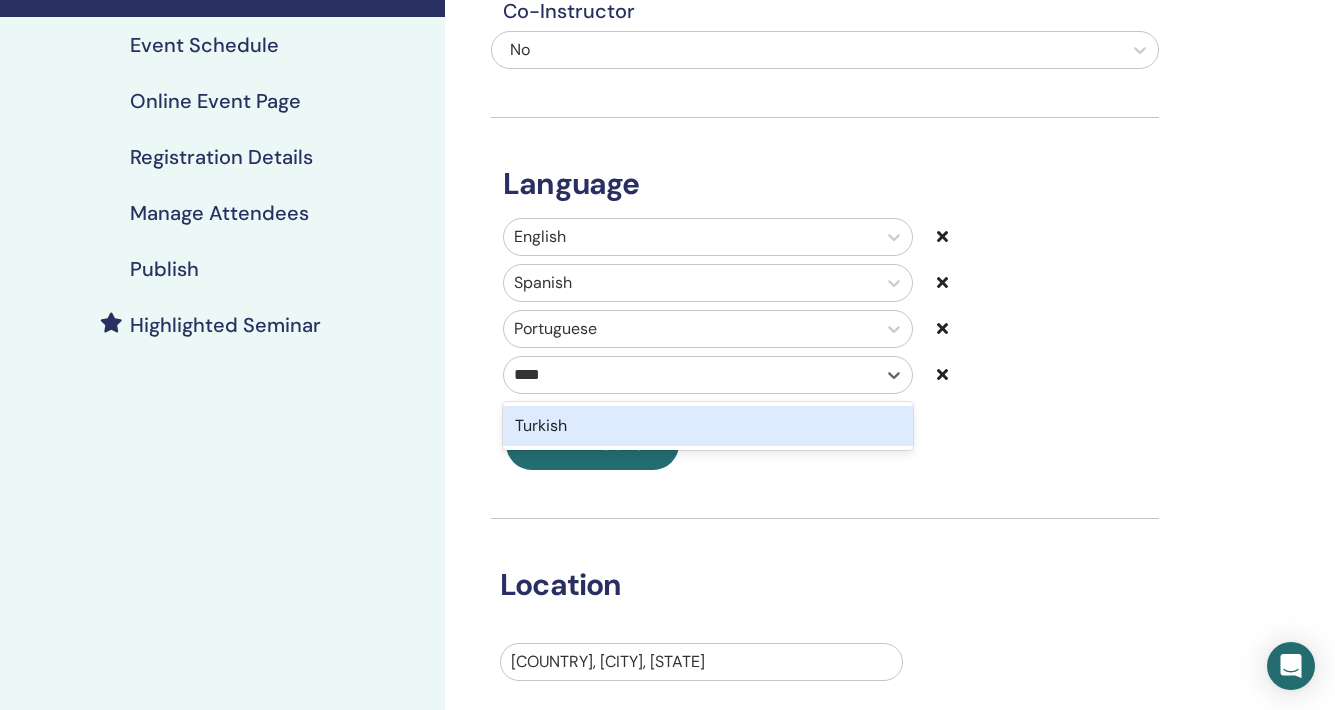 type on "*****" 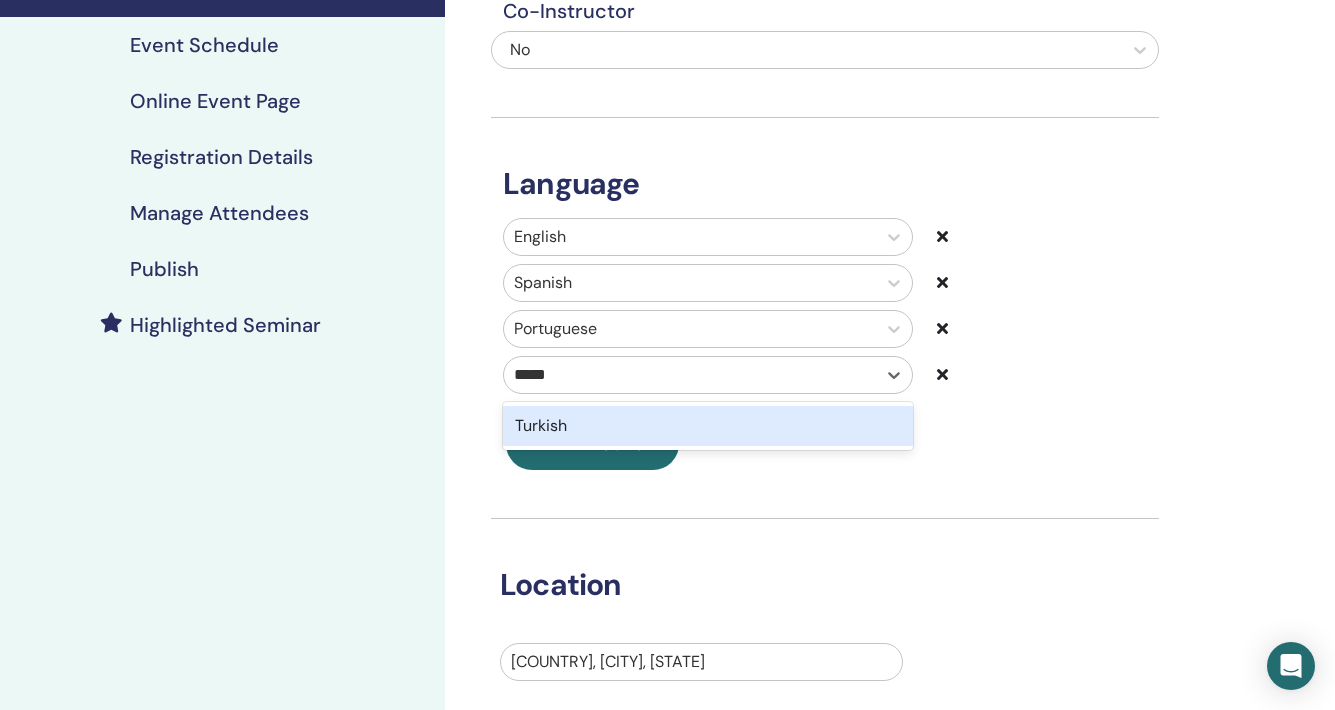 click on "Turkish" at bounding box center (708, 426) 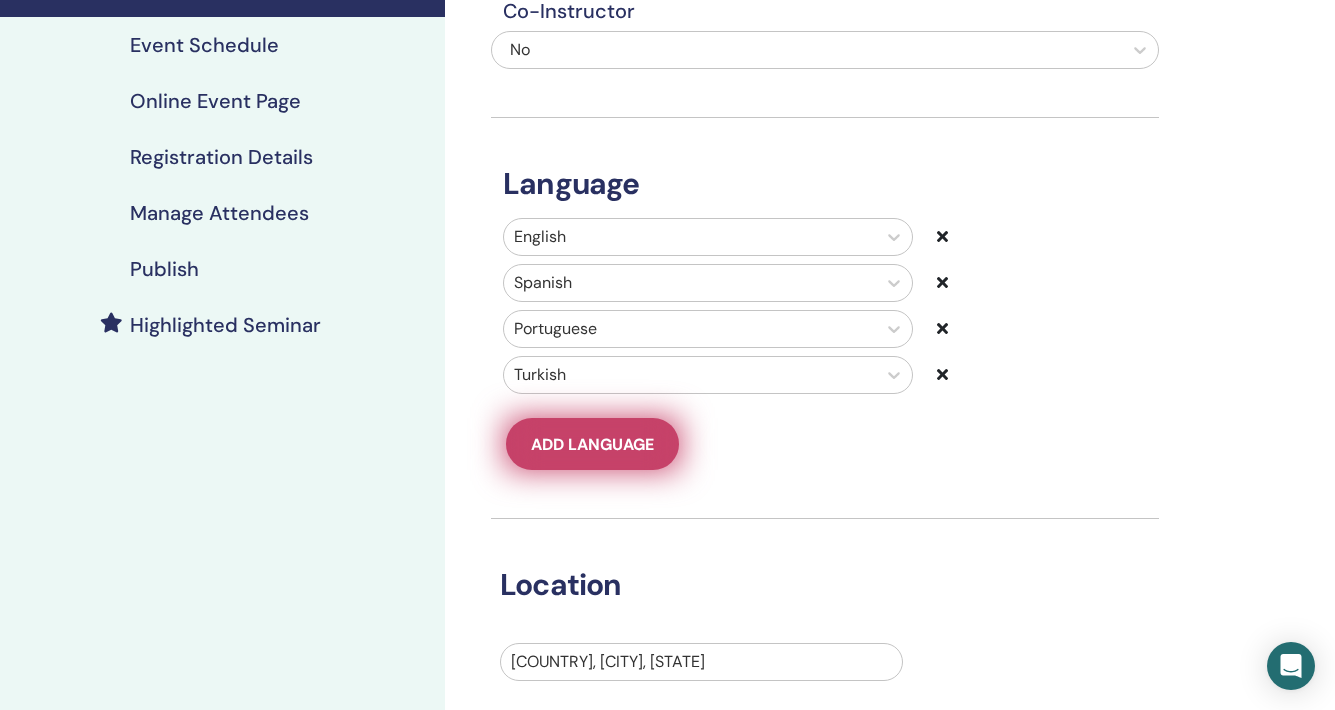 click on "Add language" at bounding box center (592, 444) 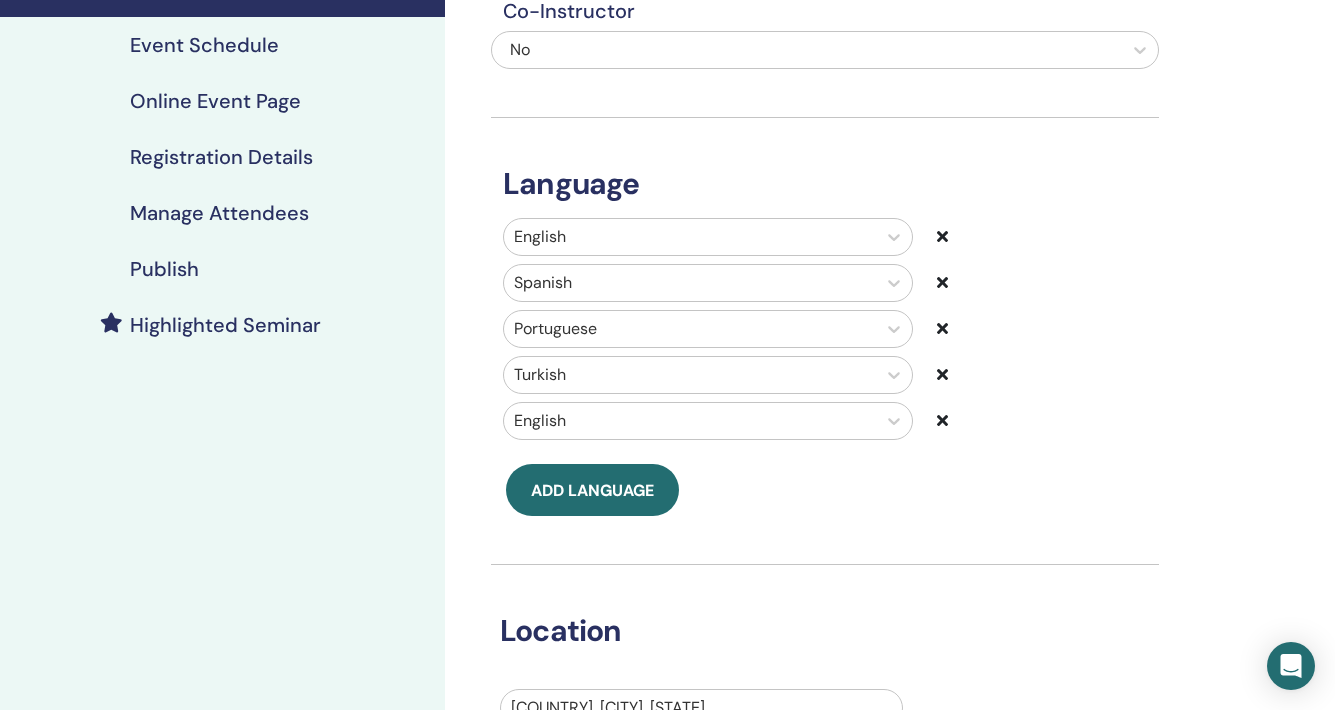 click at bounding box center (690, 421) 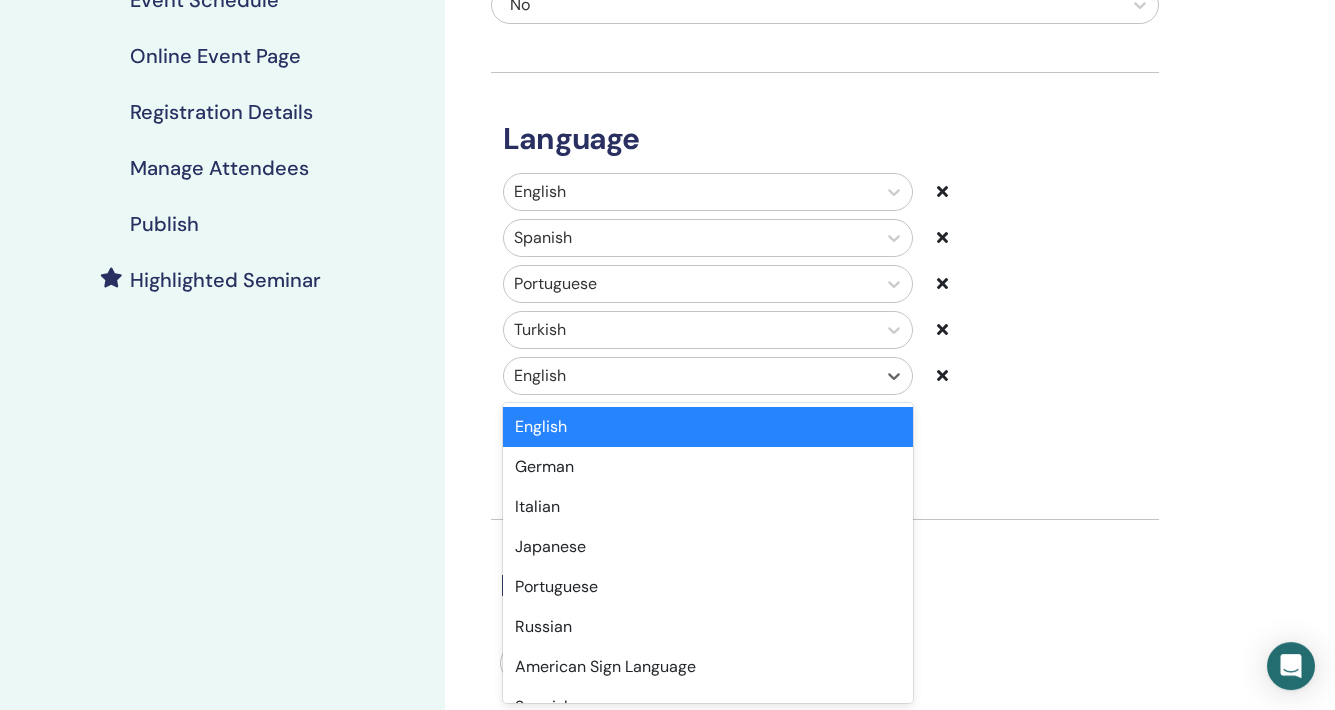 scroll, scrollTop: 357, scrollLeft: 0, axis: vertical 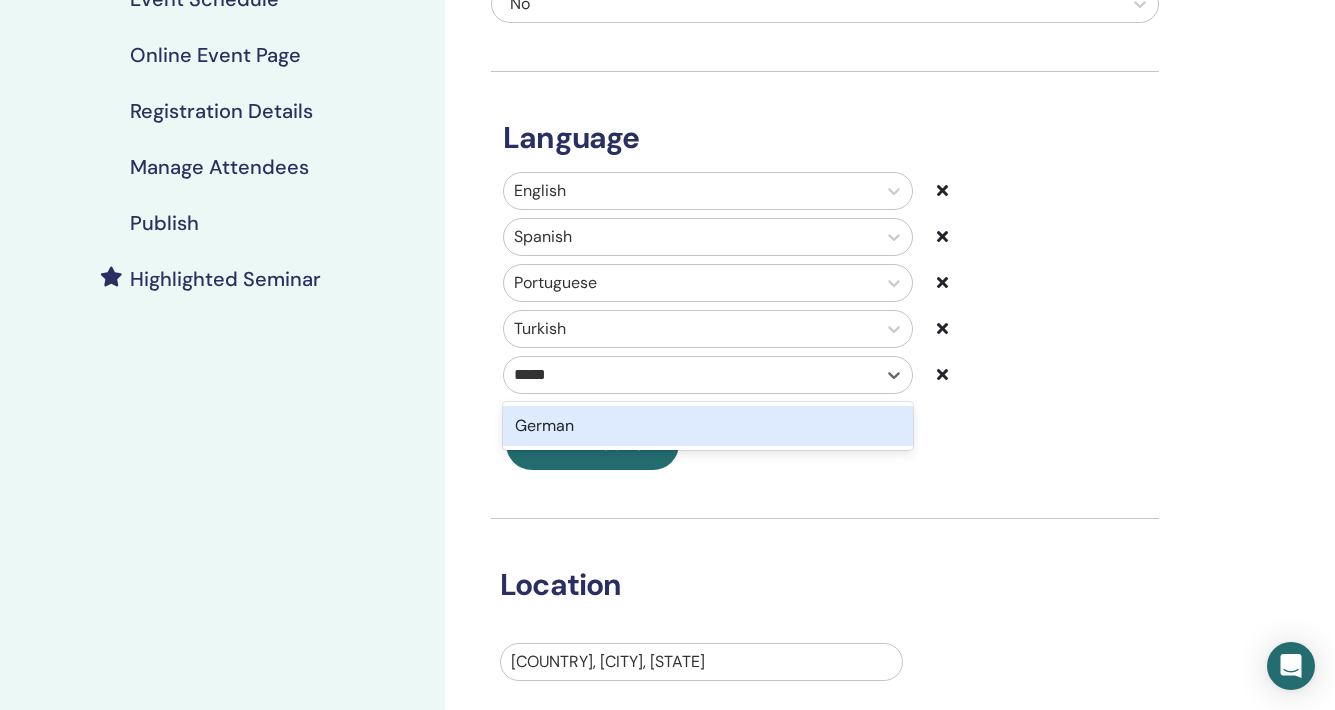 type on "******" 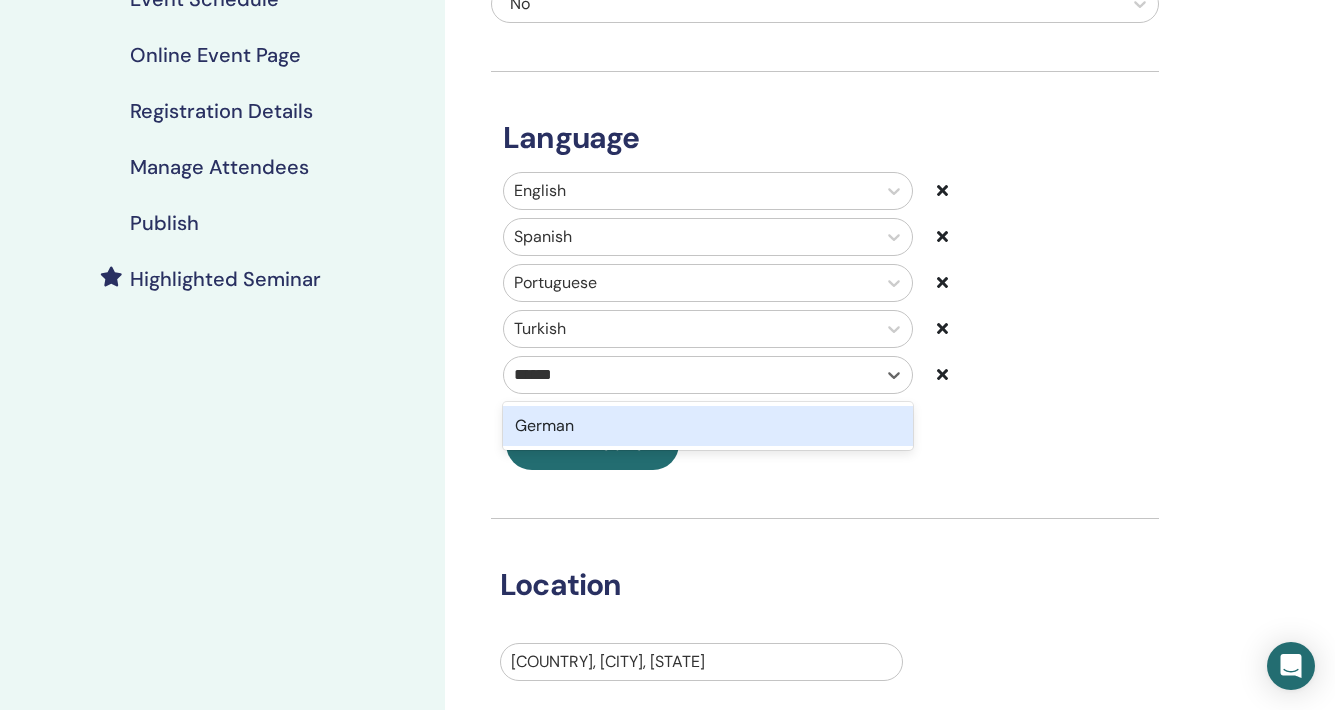 click on "German" at bounding box center (708, 426) 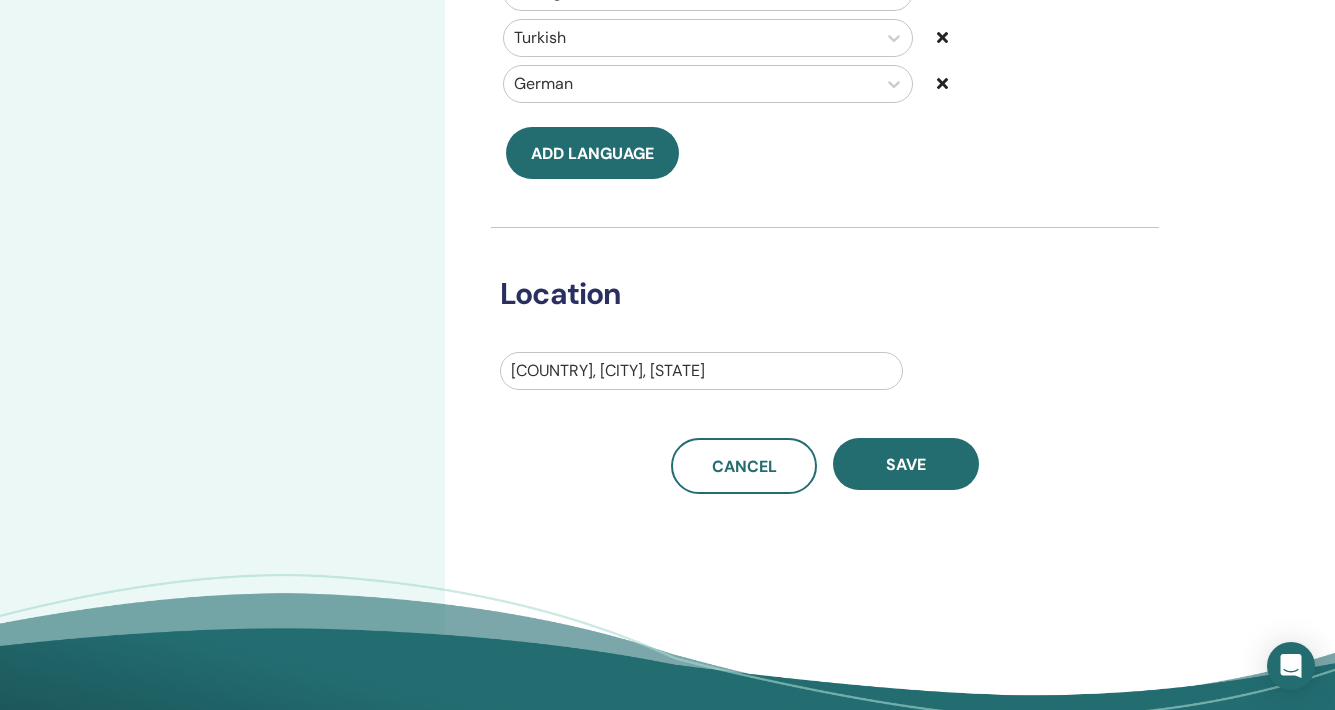 scroll, scrollTop: 662, scrollLeft: 0, axis: vertical 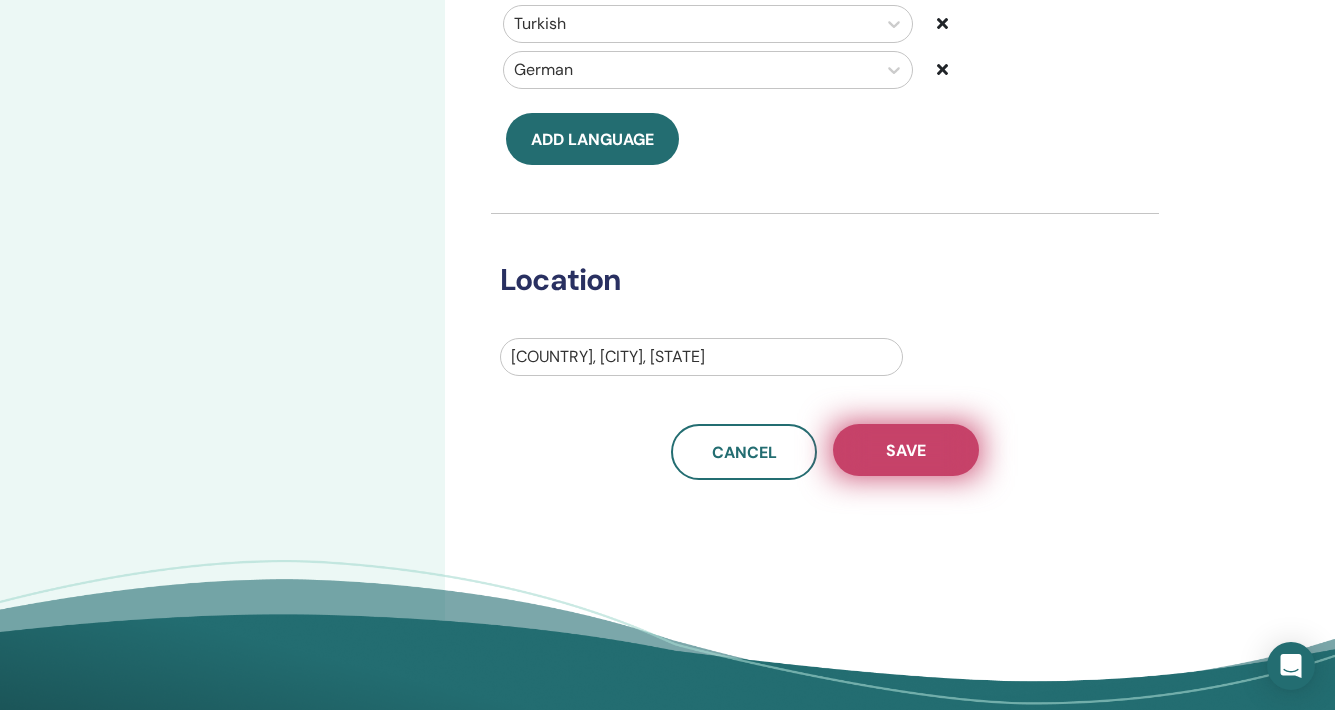 click on "Save" at bounding box center [906, 450] 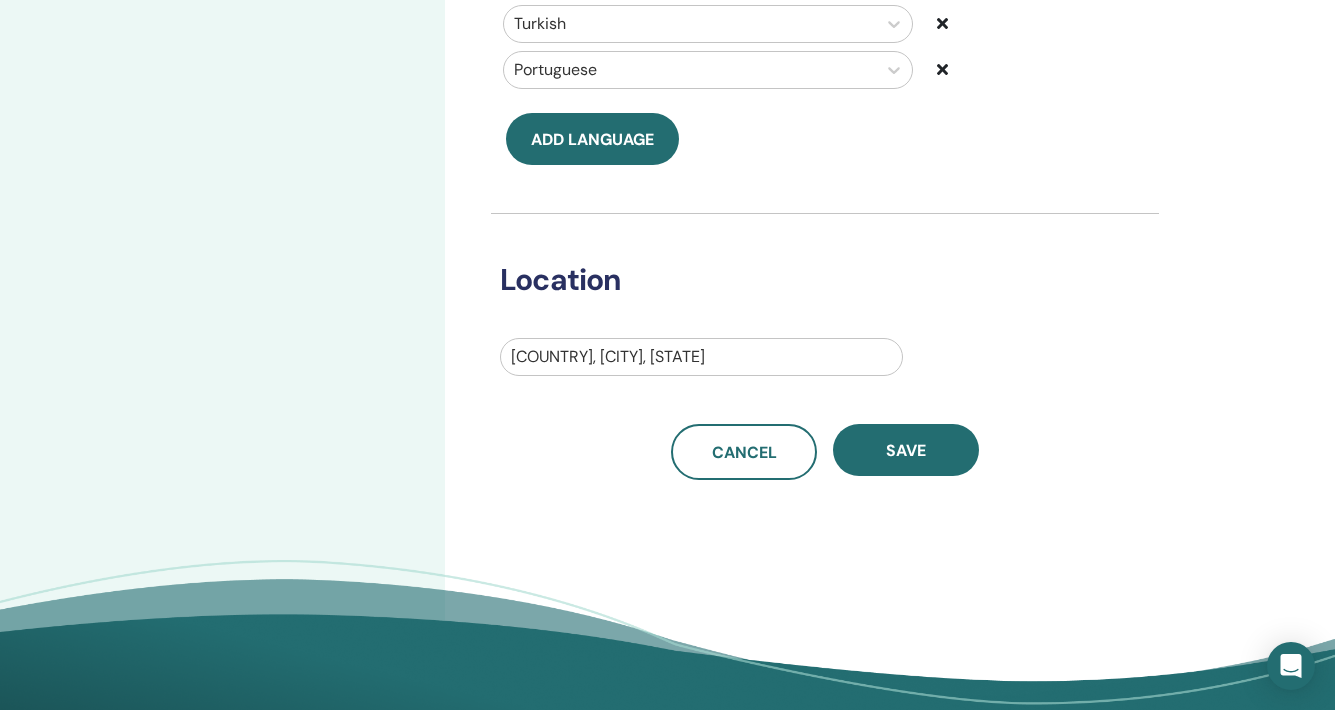 scroll, scrollTop: 0, scrollLeft: 0, axis: both 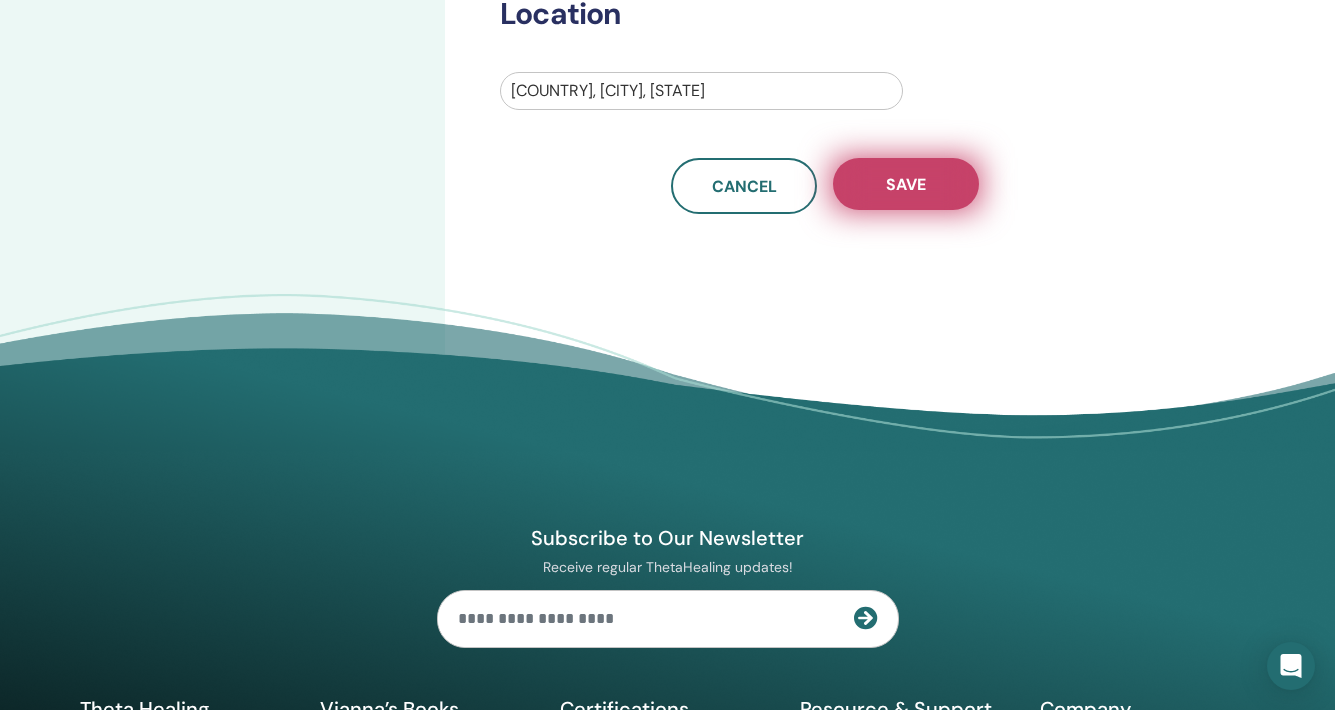 click on "Save" at bounding box center (906, 184) 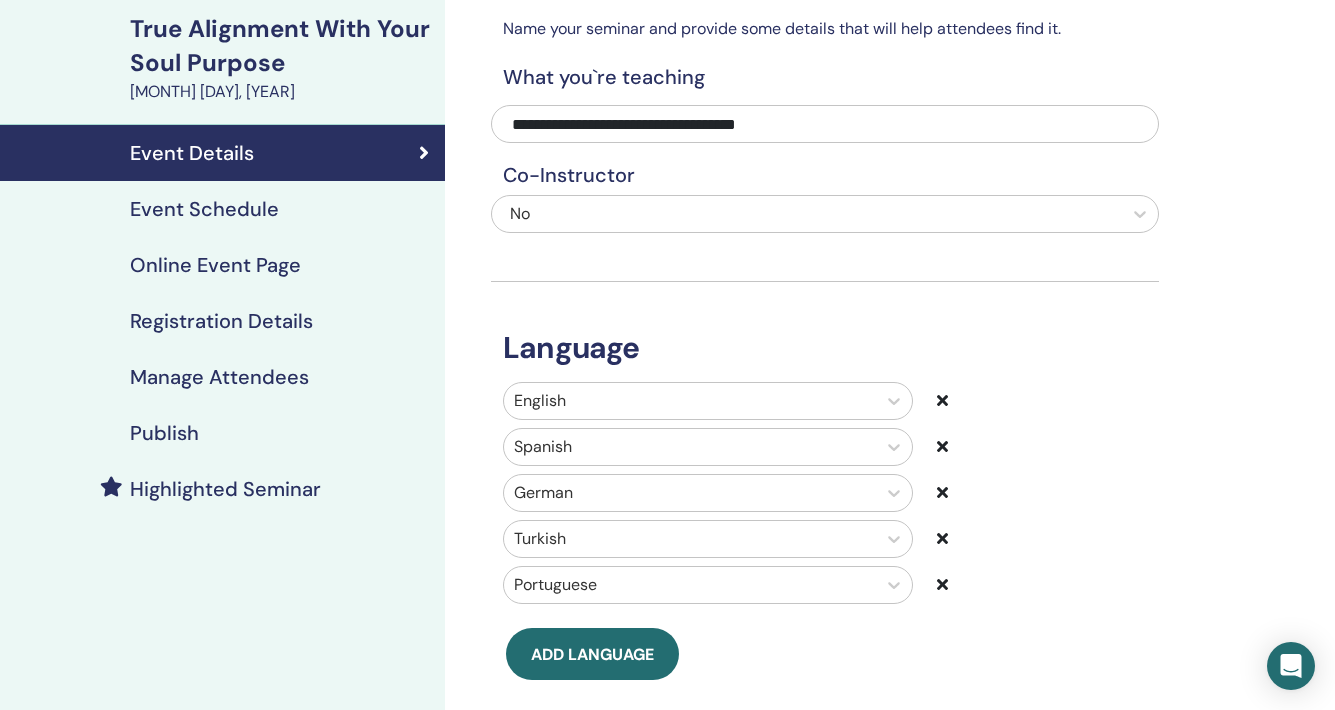 scroll, scrollTop: 0, scrollLeft: 0, axis: both 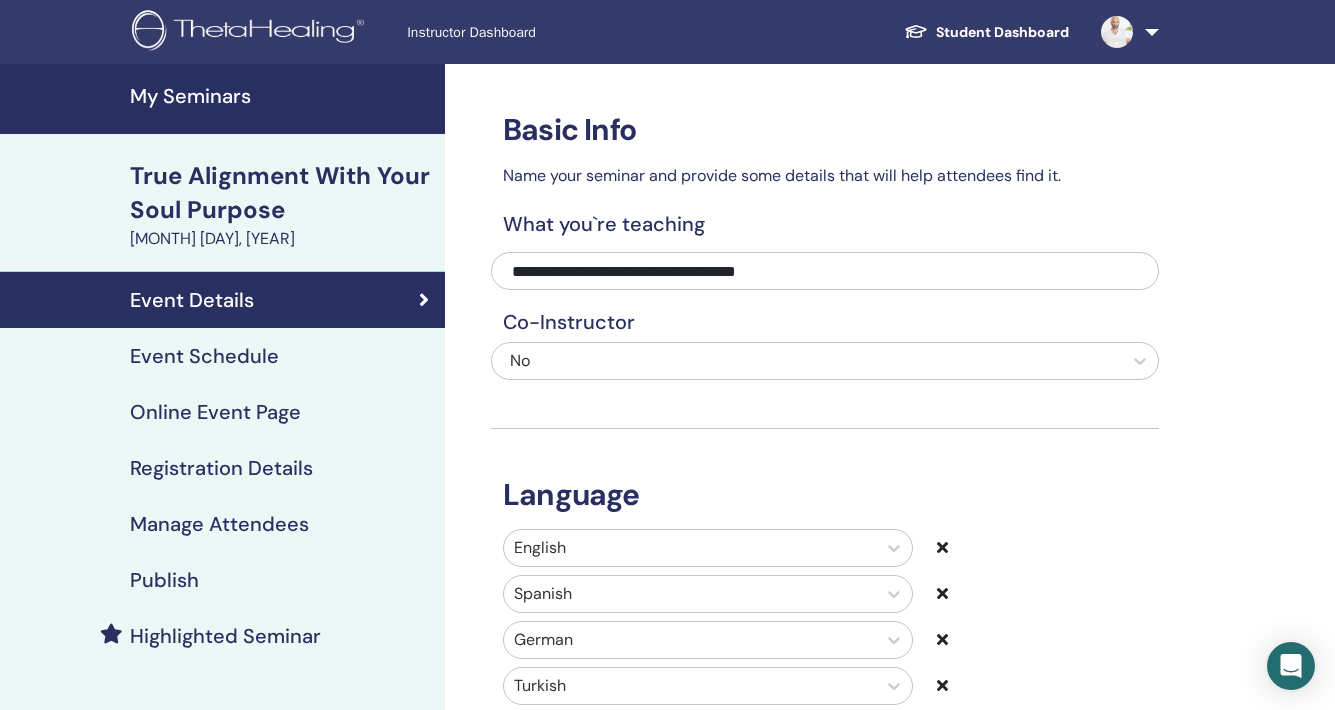 click on "Publish" at bounding box center (164, 580) 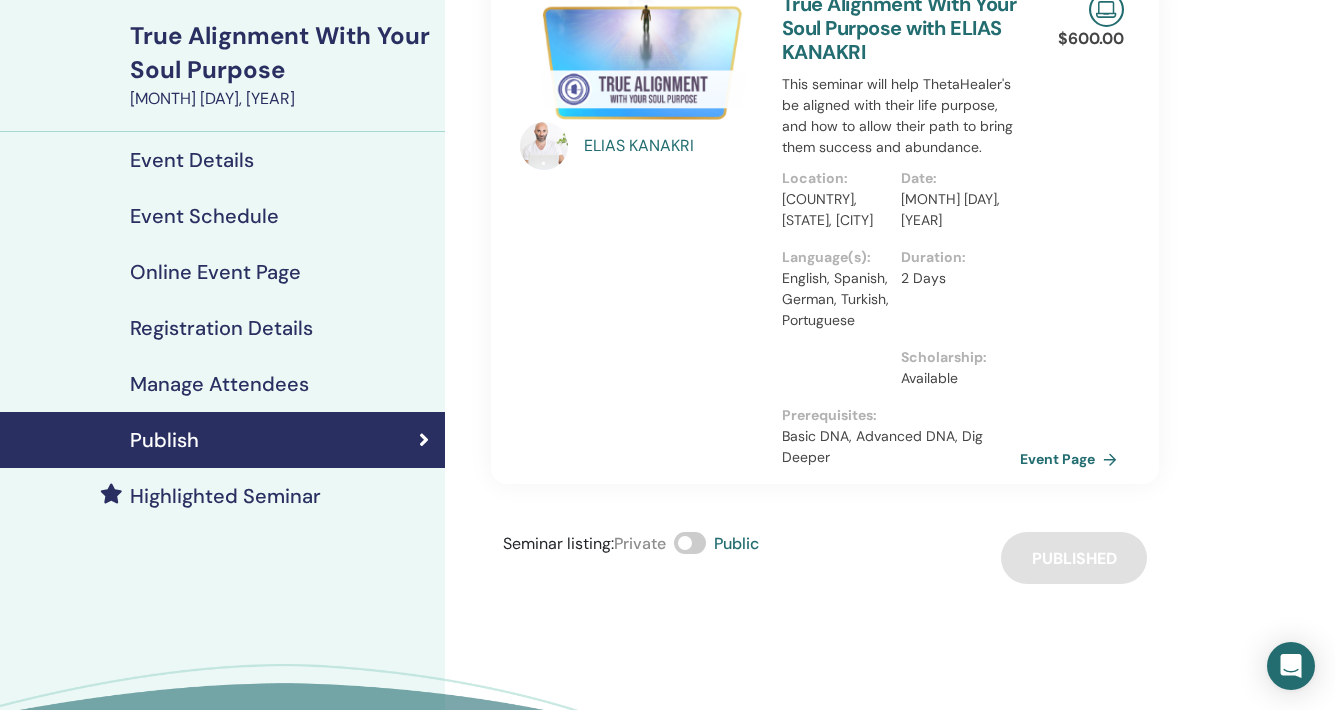 scroll, scrollTop: 0, scrollLeft: 0, axis: both 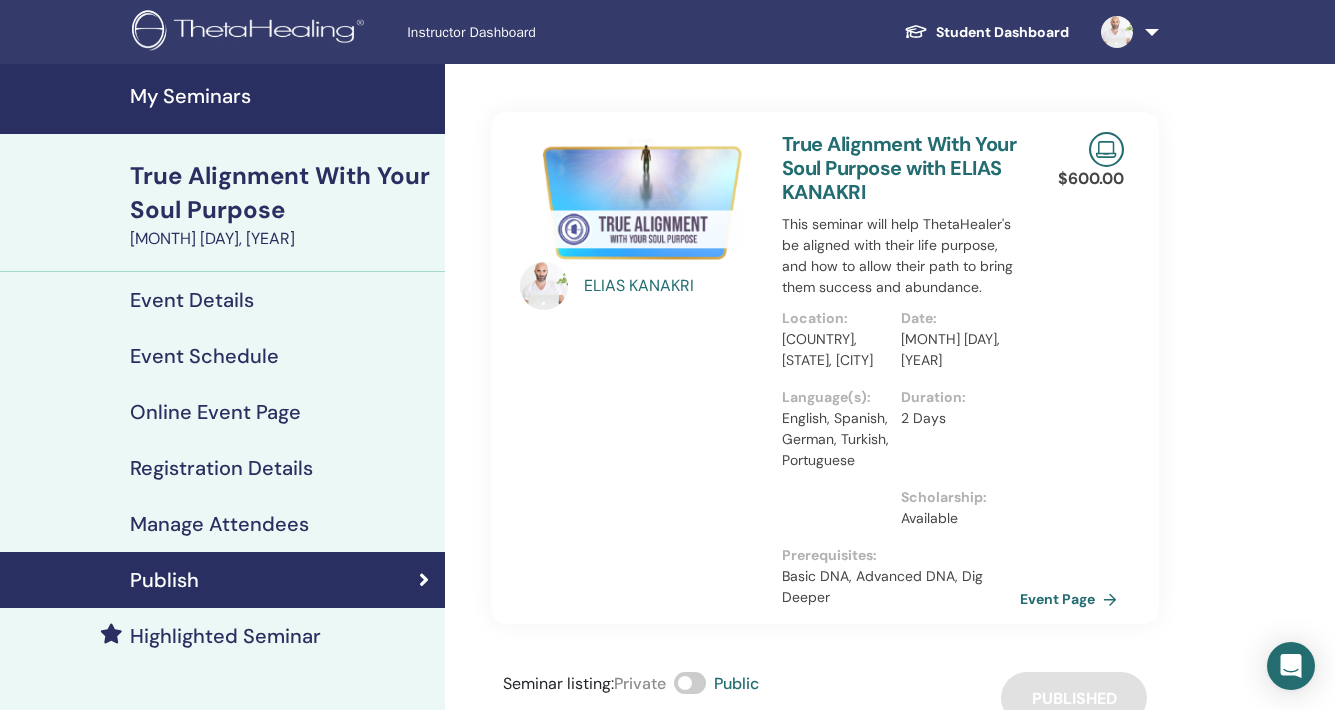 click on "True Alignment With Your Soul Purpose" at bounding box center (281, 193) 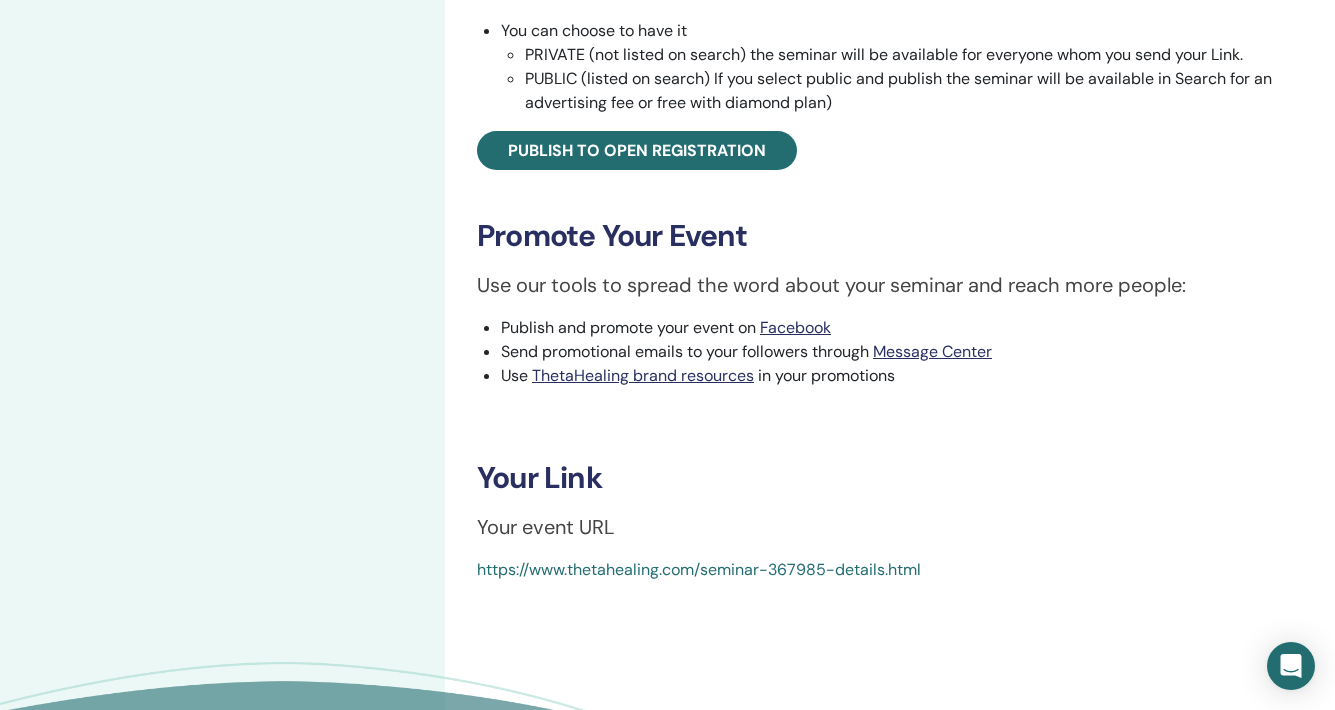 scroll, scrollTop: 981, scrollLeft: 0, axis: vertical 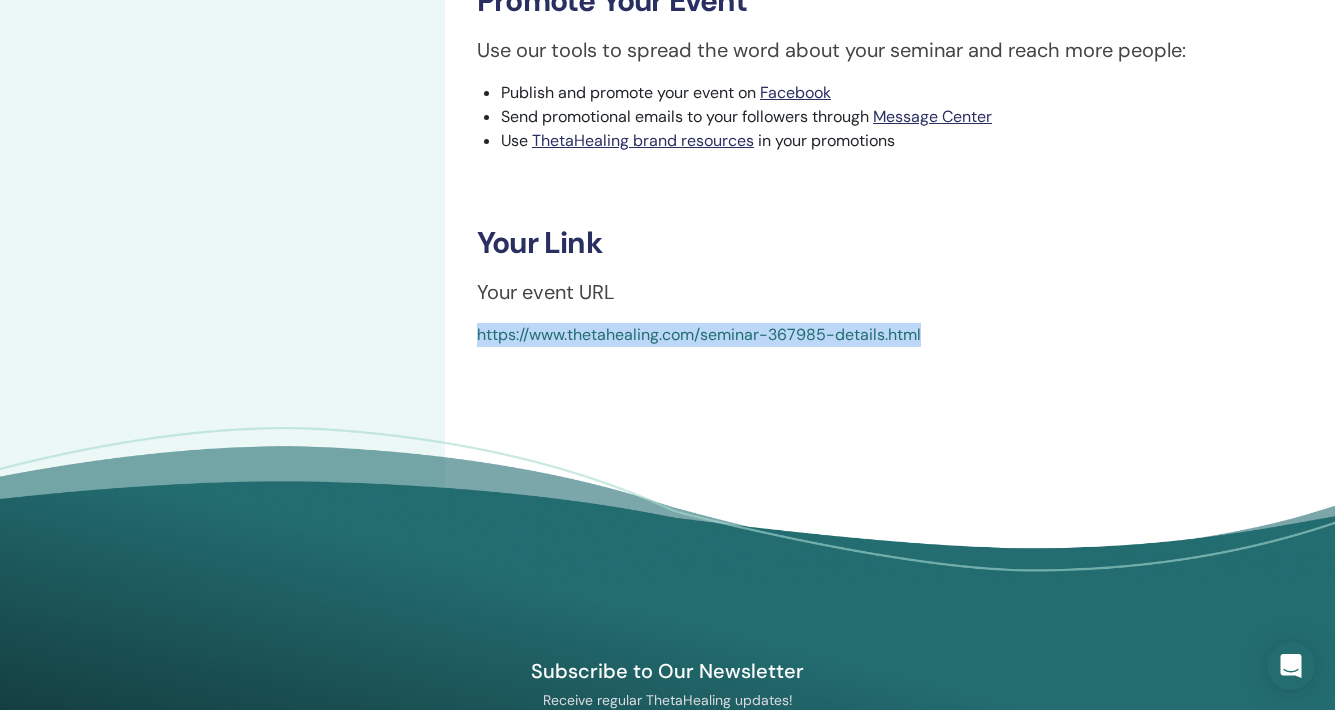 drag, startPoint x: 961, startPoint y: 338, endPoint x: 472, endPoint y: 337, distance: 489.00104 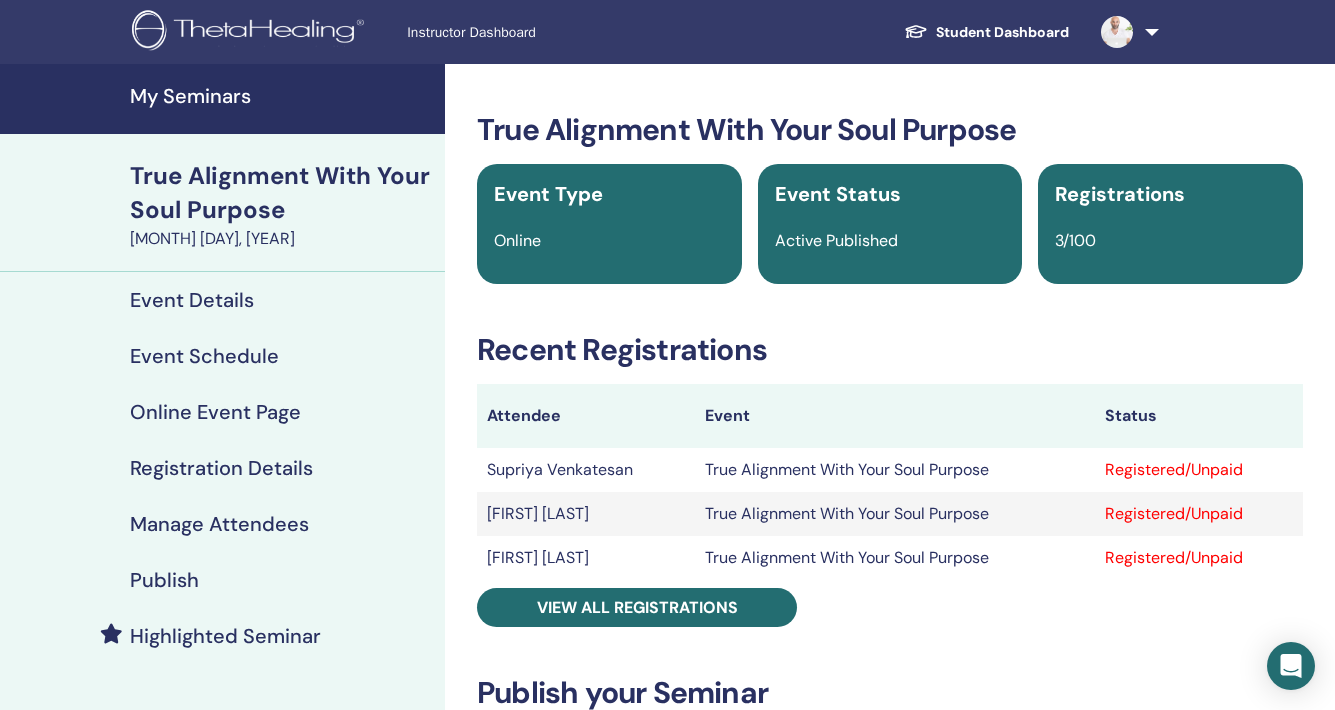 click on "Event Details" at bounding box center [192, 300] 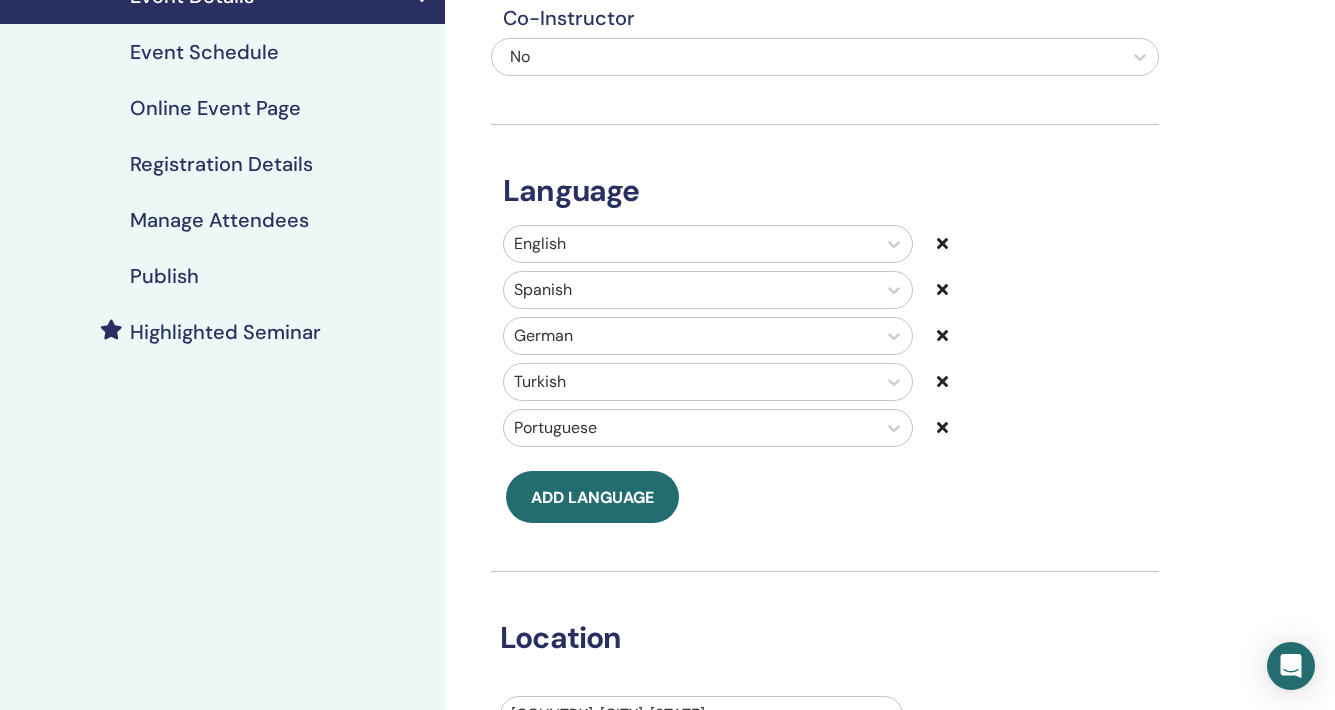 scroll, scrollTop: 258, scrollLeft: 0, axis: vertical 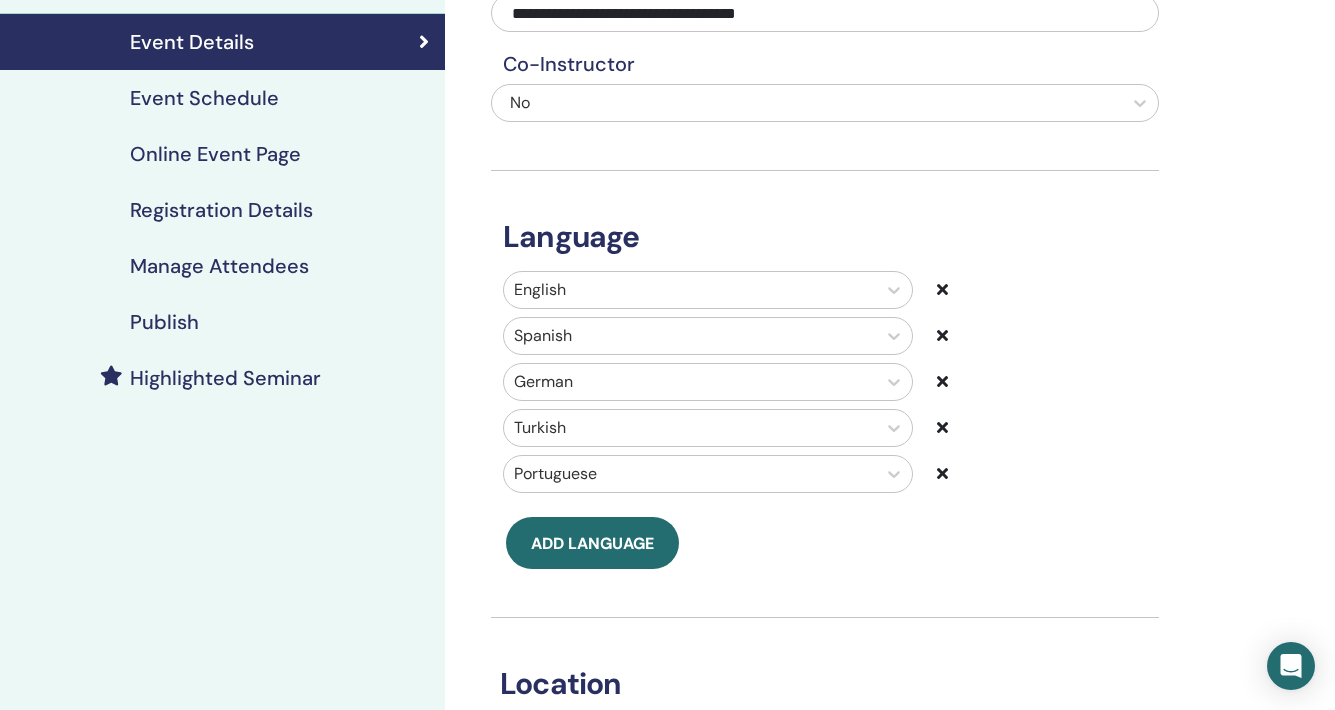 click on "Manage Attendees" at bounding box center [222, 266] 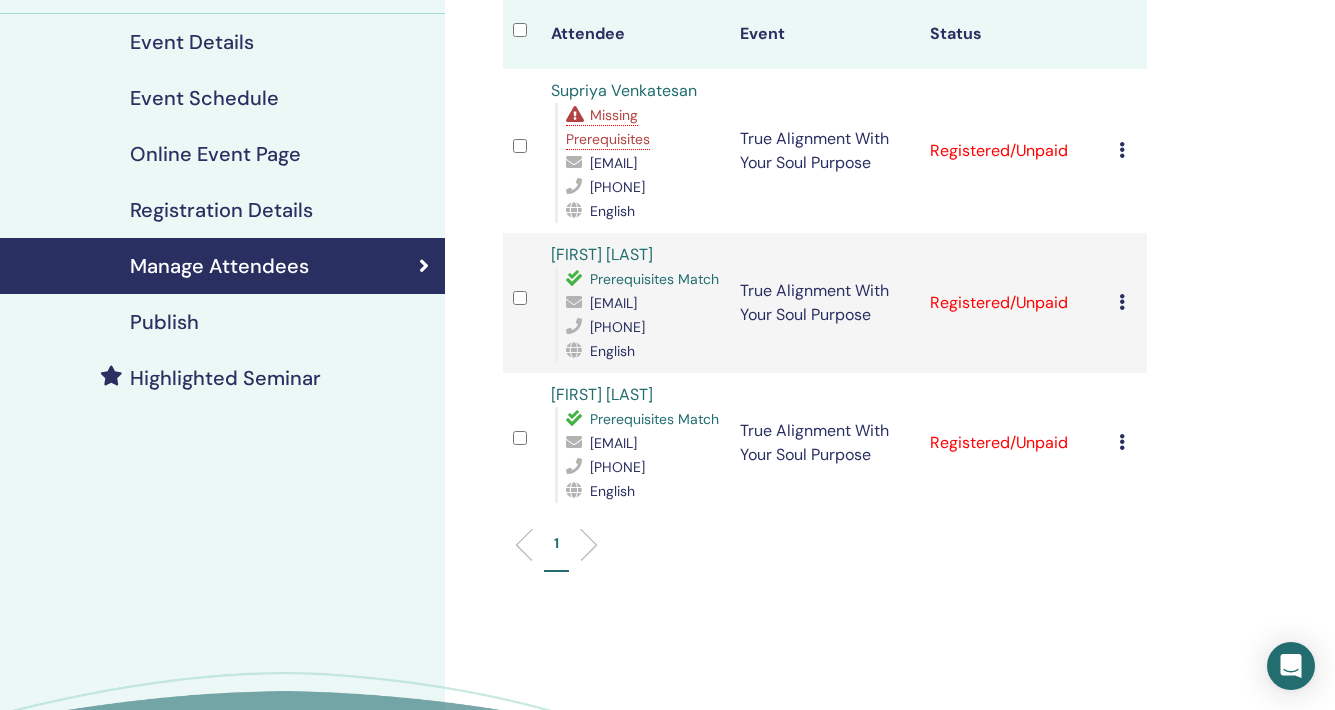 click on "Publish" at bounding box center [222, 322] 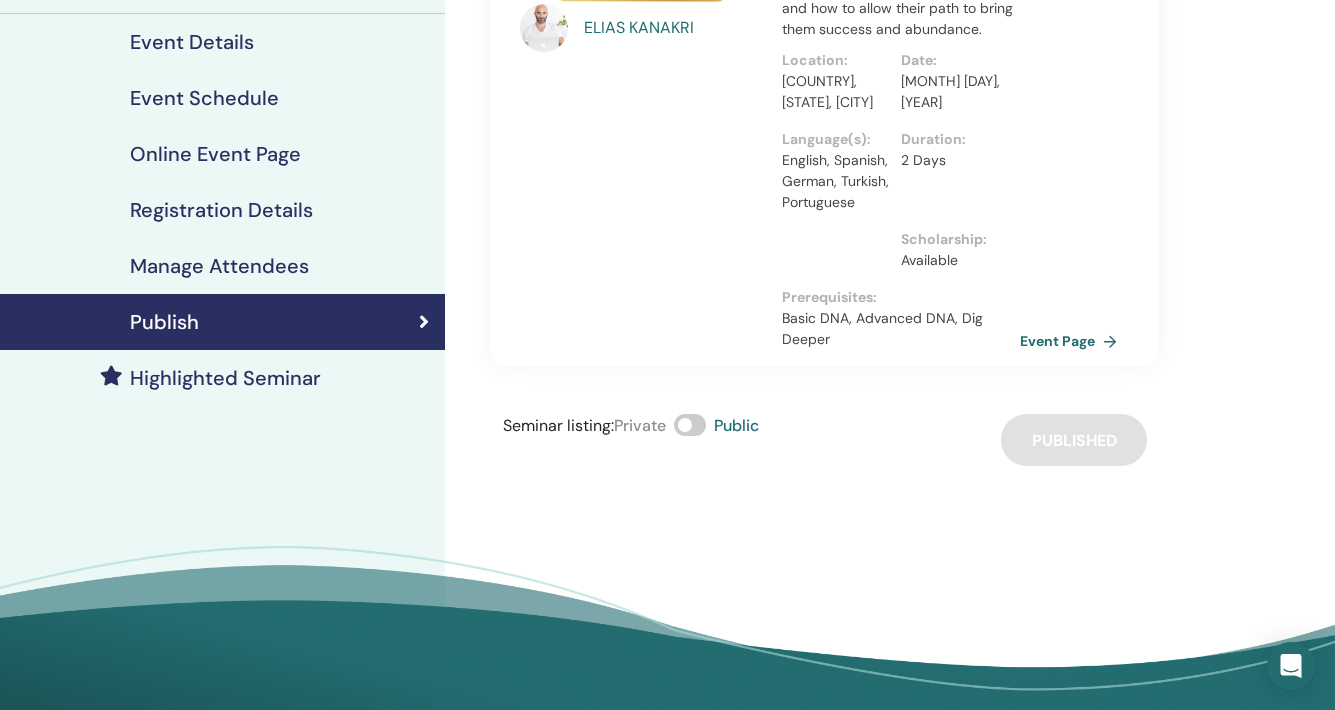 click on "Seminar listing :  Private Public Published" at bounding box center (825, 440) 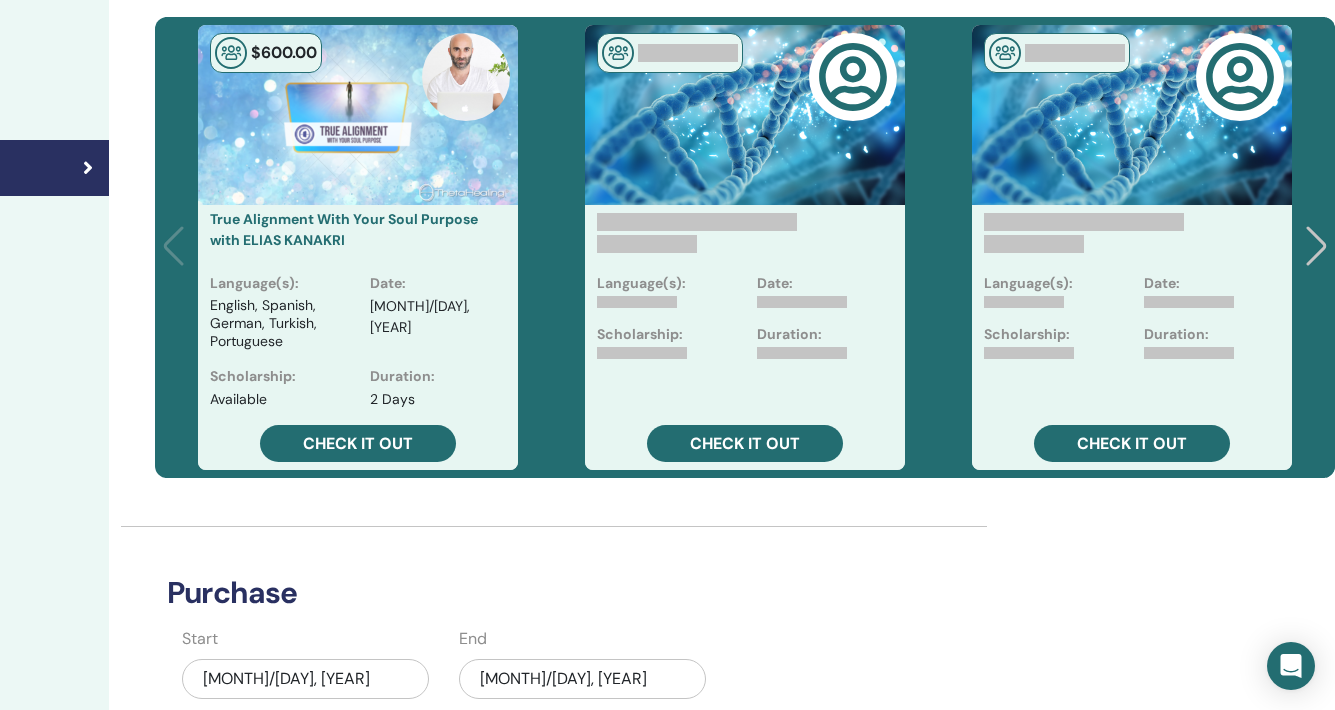 scroll, scrollTop: 702, scrollLeft: 336, axis: both 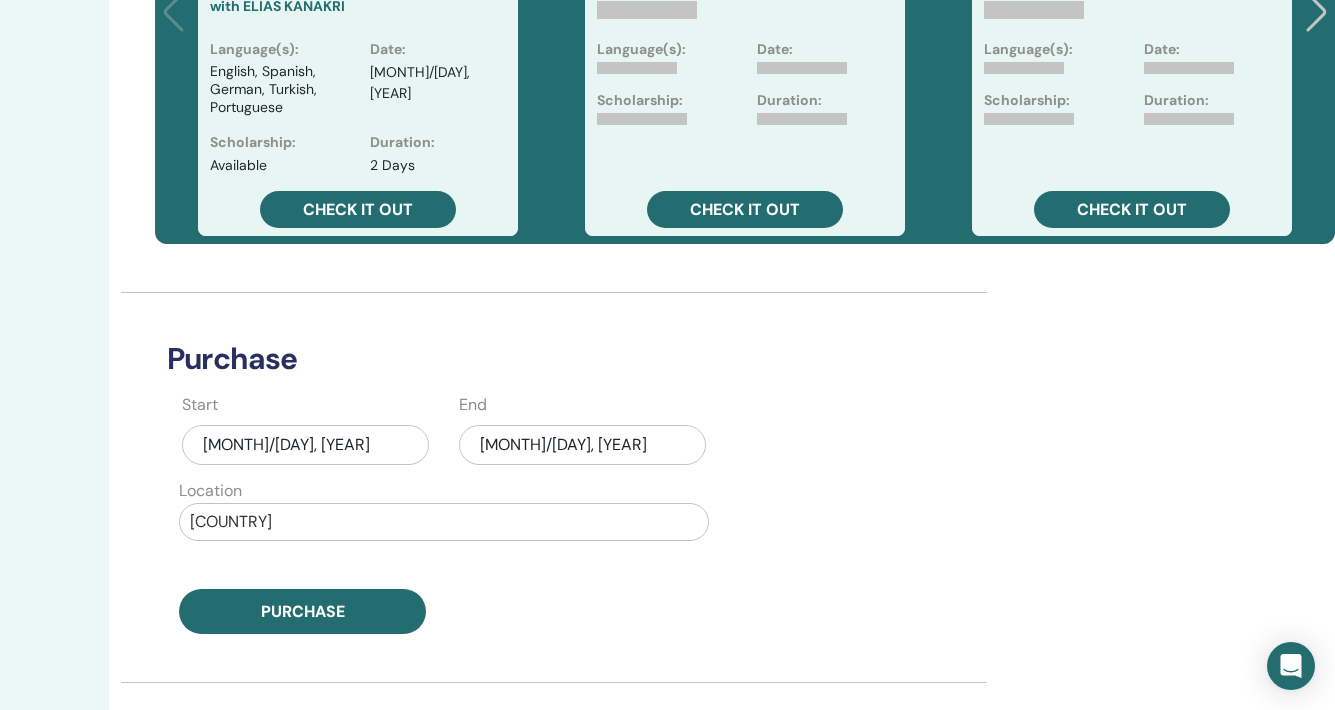 click on "[DATE]" at bounding box center (582, 445) 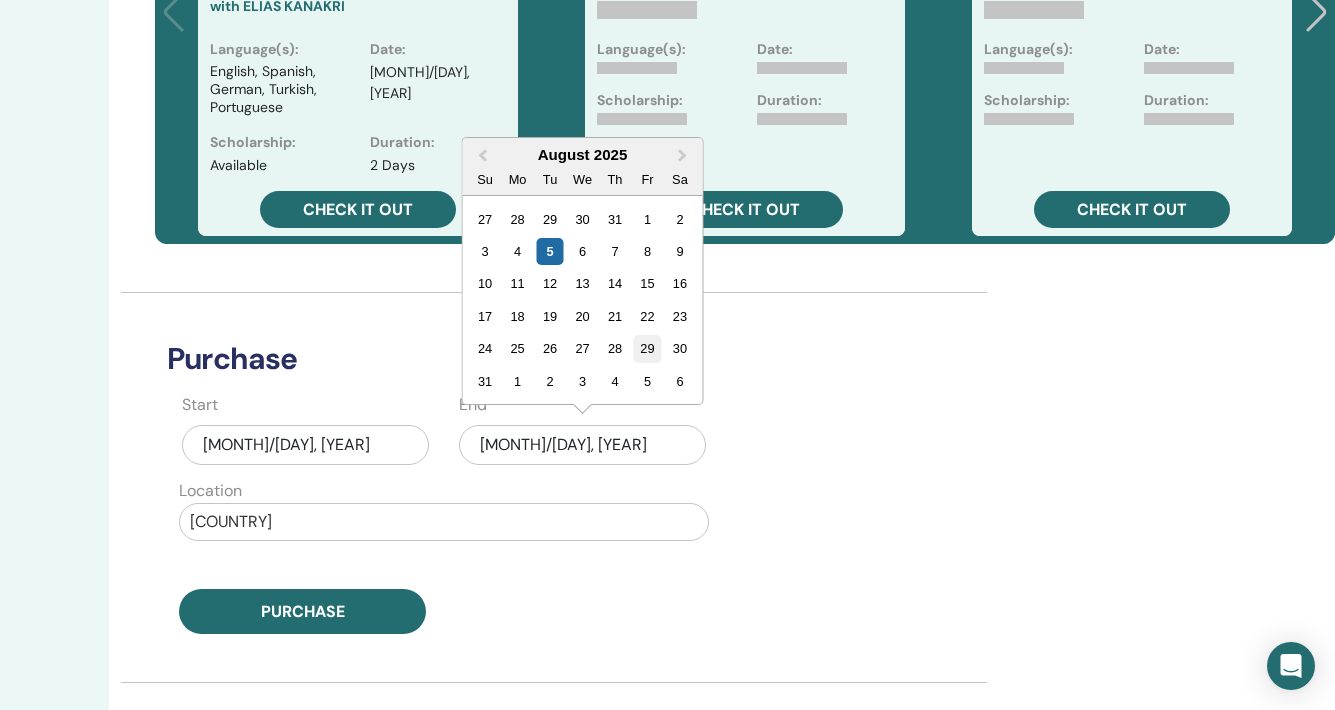 click on "29" at bounding box center [647, 348] 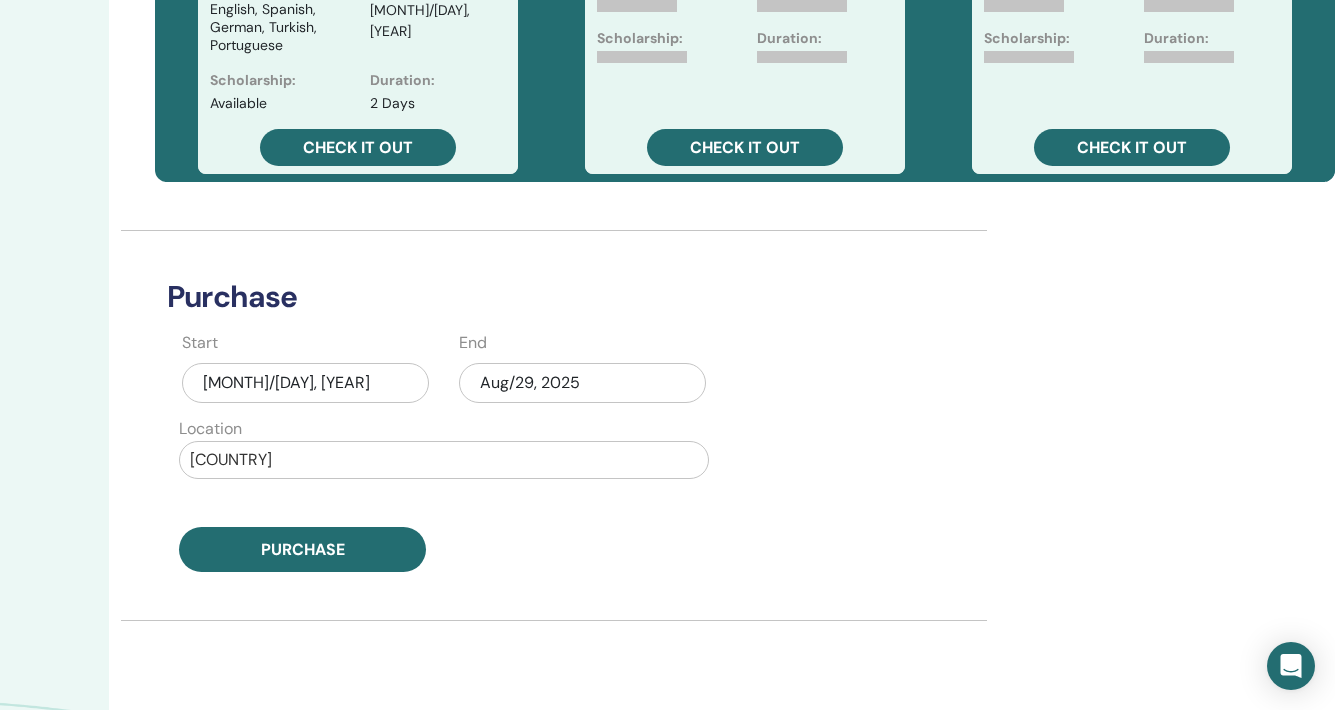 scroll, scrollTop: 773, scrollLeft: 336, axis: both 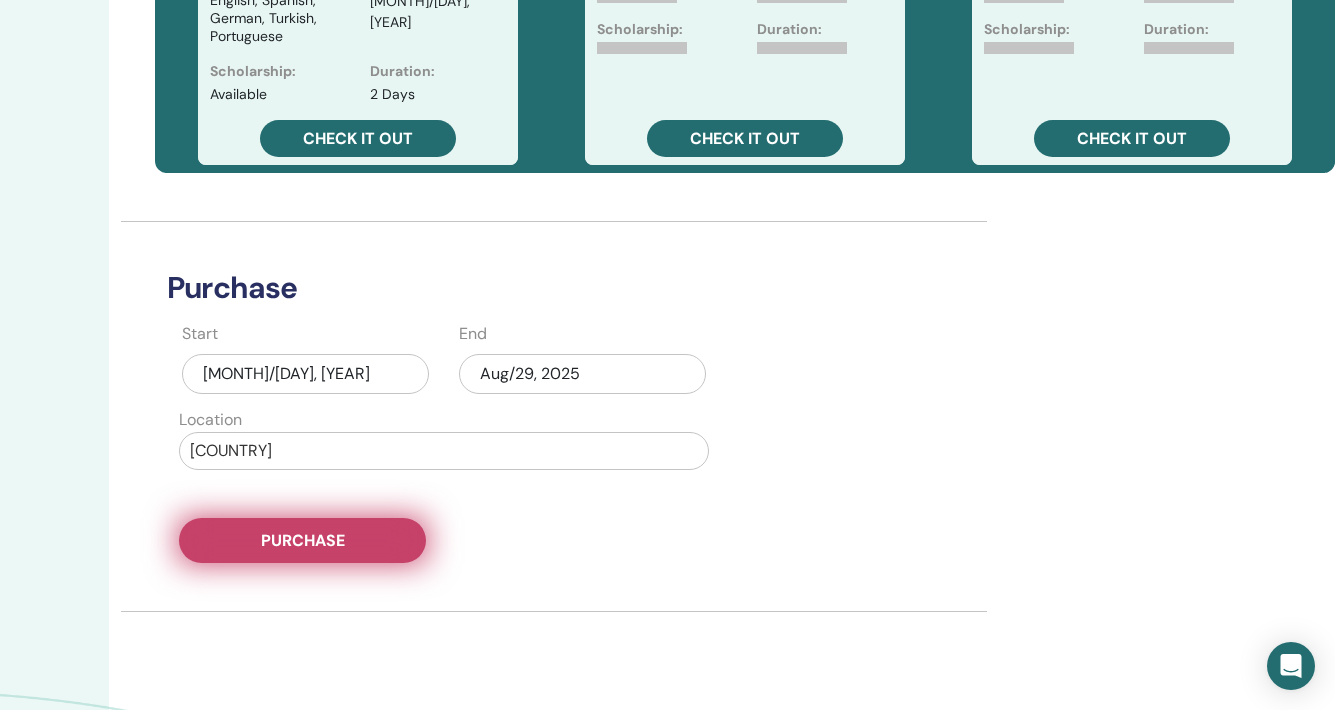 click on "Purchase" at bounding box center [303, 540] 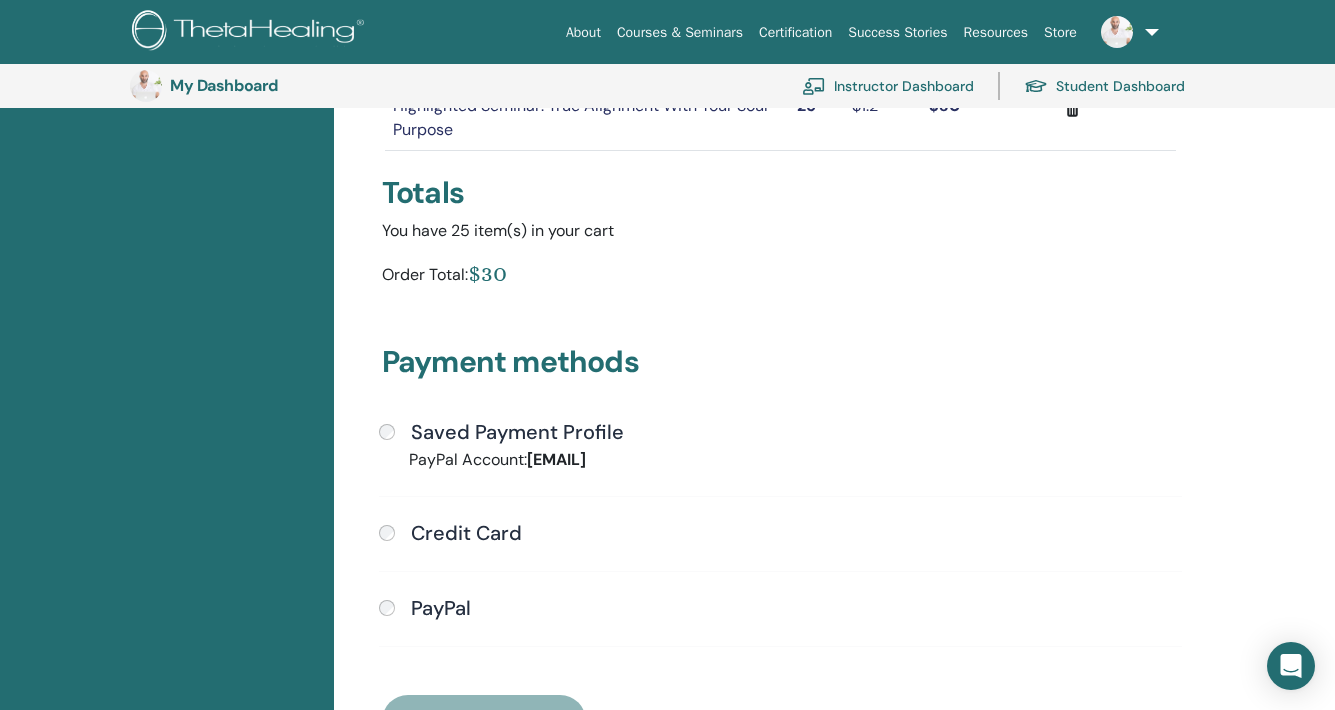 scroll, scrollTop: 323, scrollLeft: 0, axis: vertical 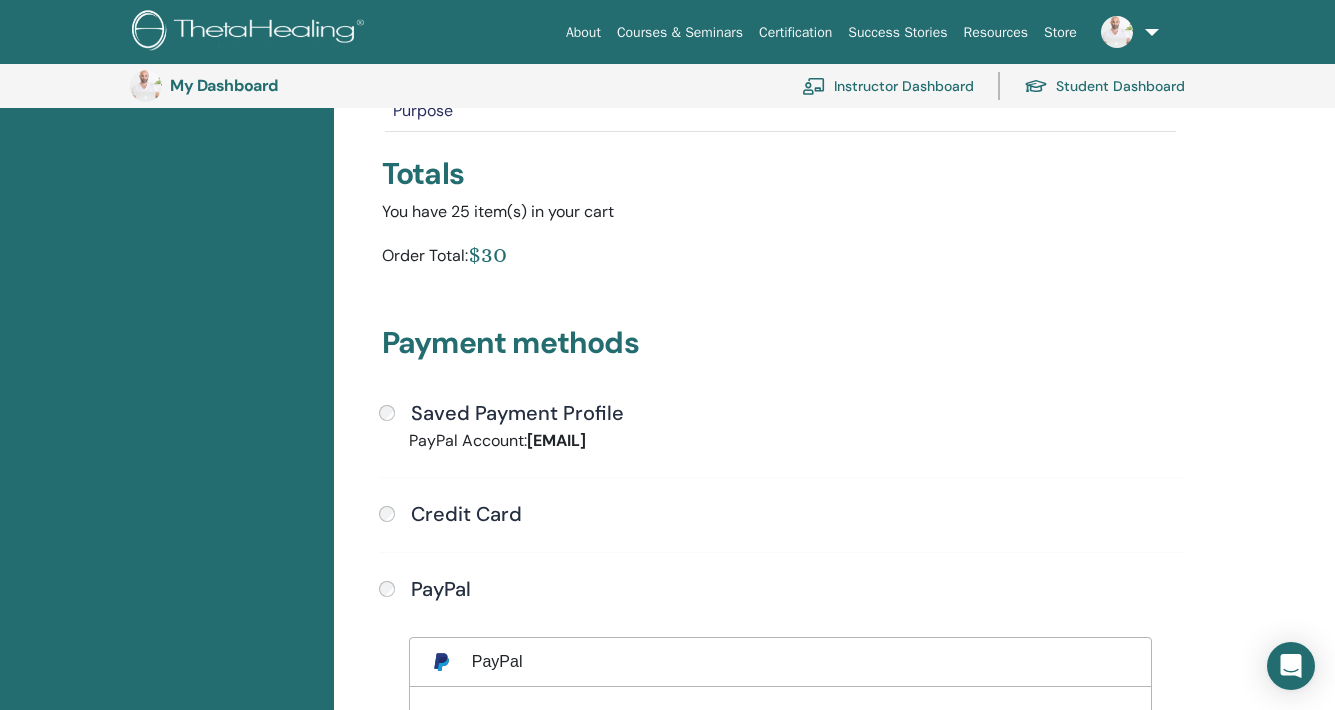 click on "Saved Payment Profile" at bounding box center (517, 413) 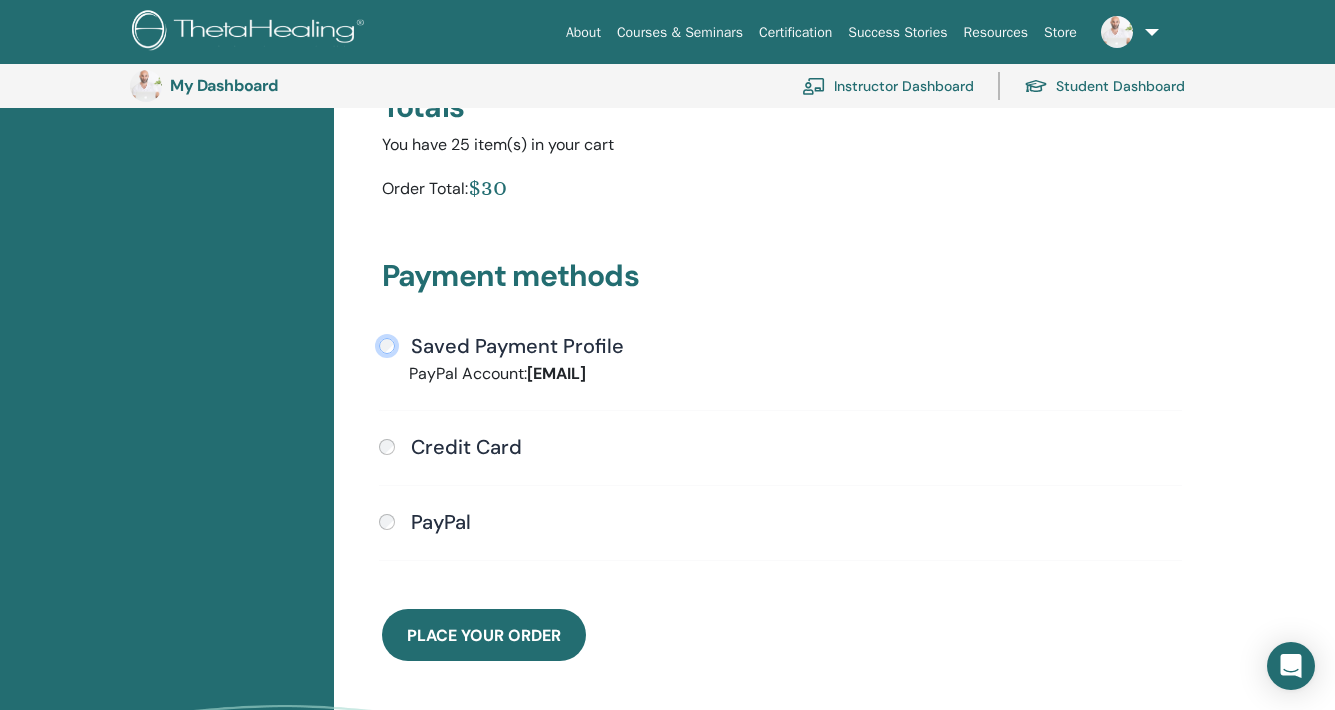 scroll, scrollTop: 408, scrollLeft: 0, axis: vertical 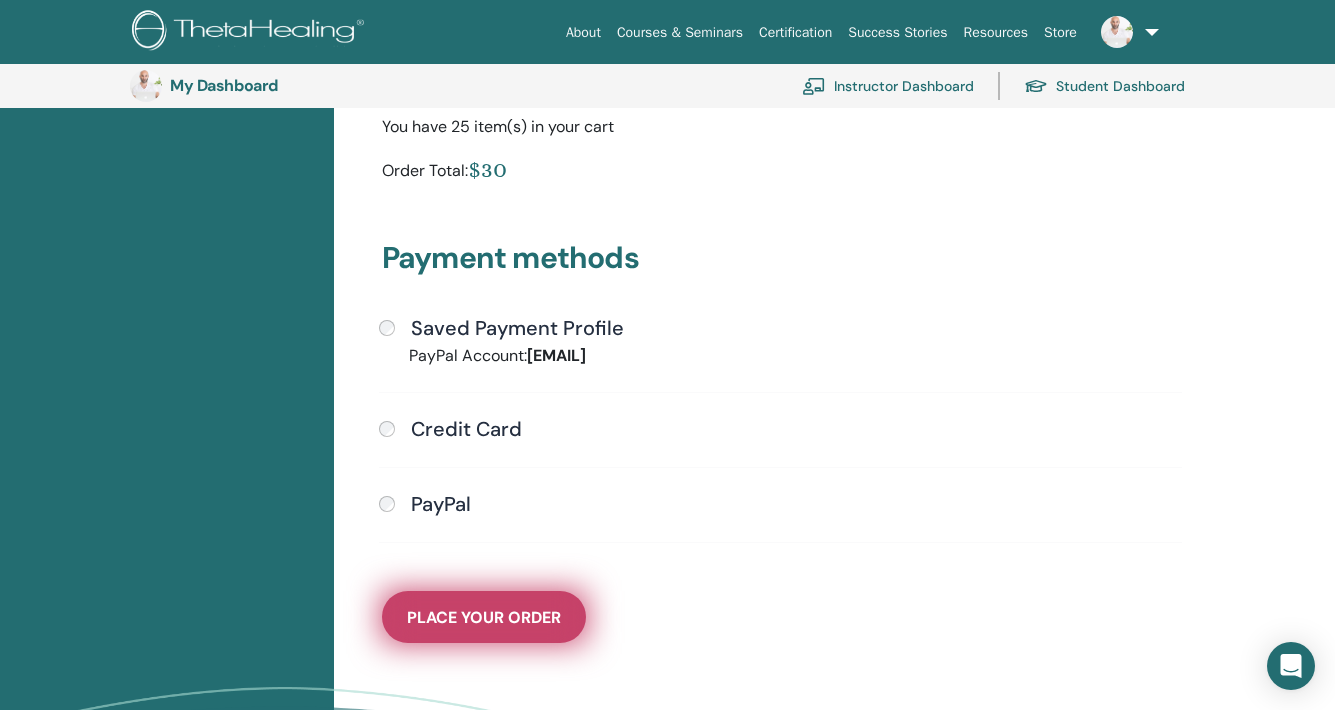 click on "Place Your Order" at bounding box center [484, 617] 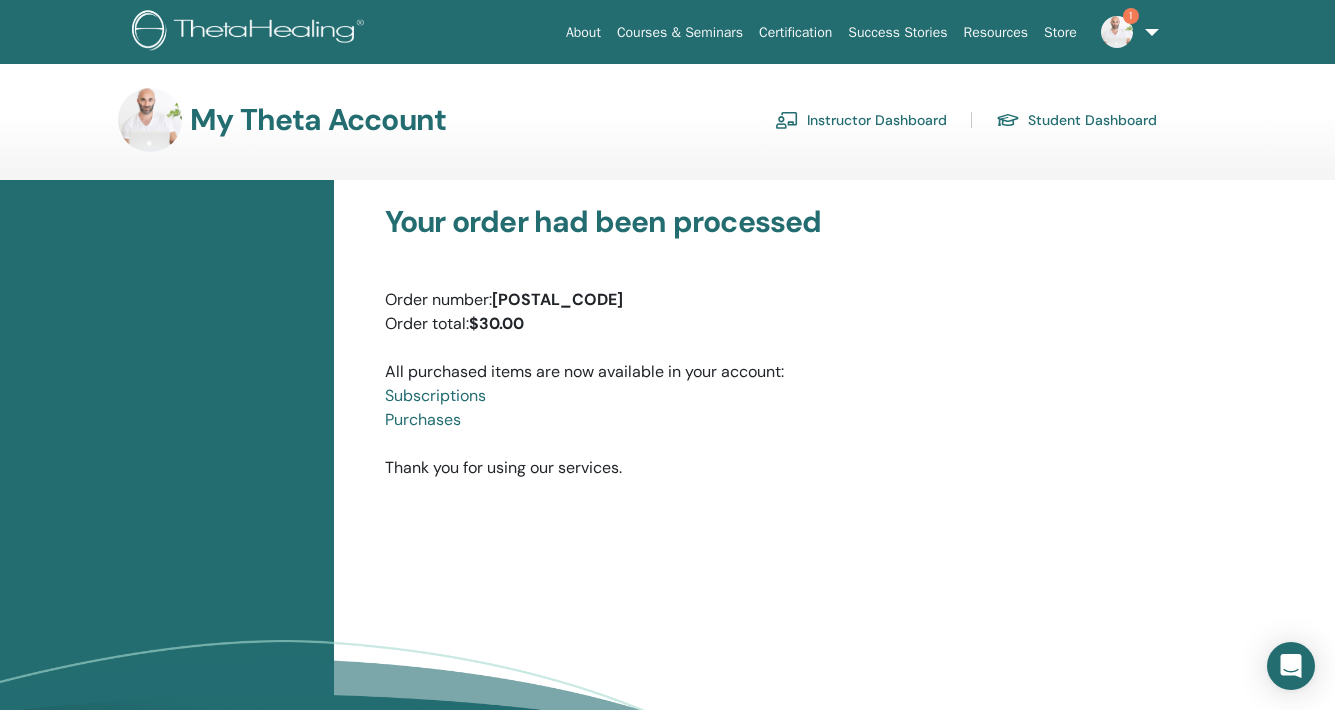 scroll, scrollTop: 0, scrollLeft: 0, axis: both 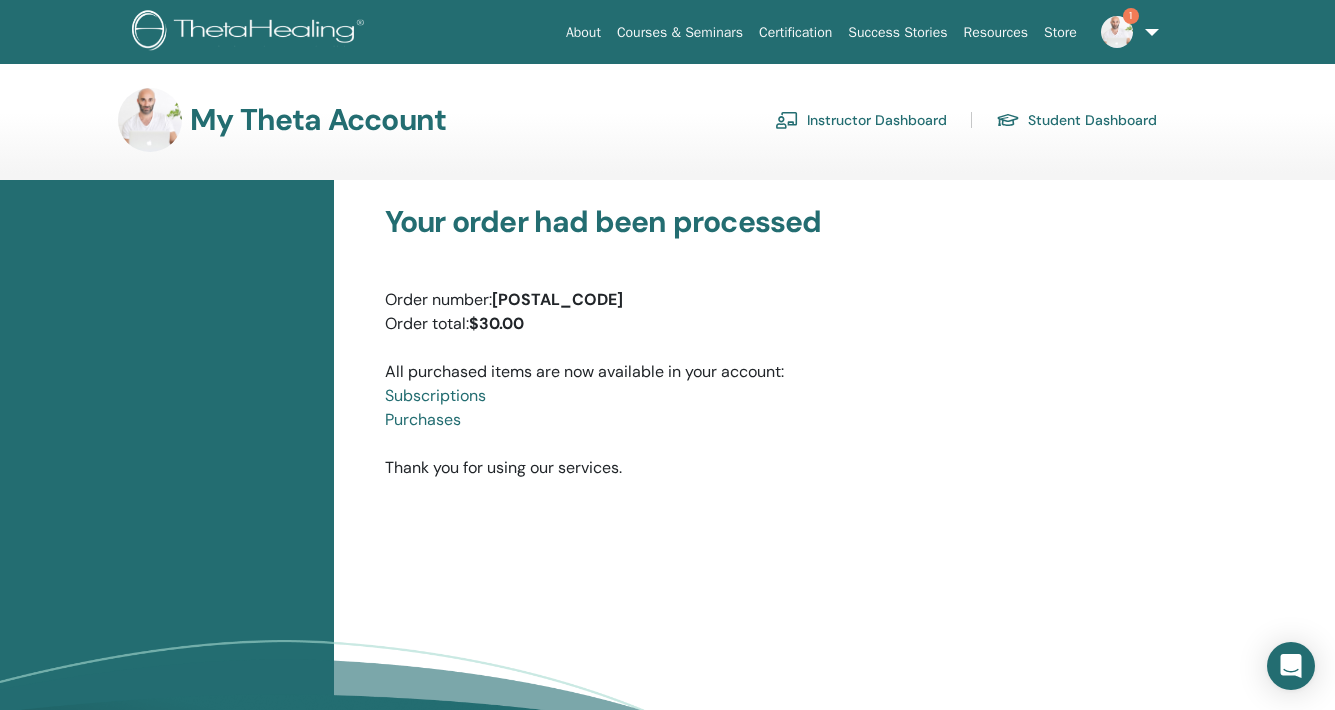 click on "1" at bounding box center [1117, 31] 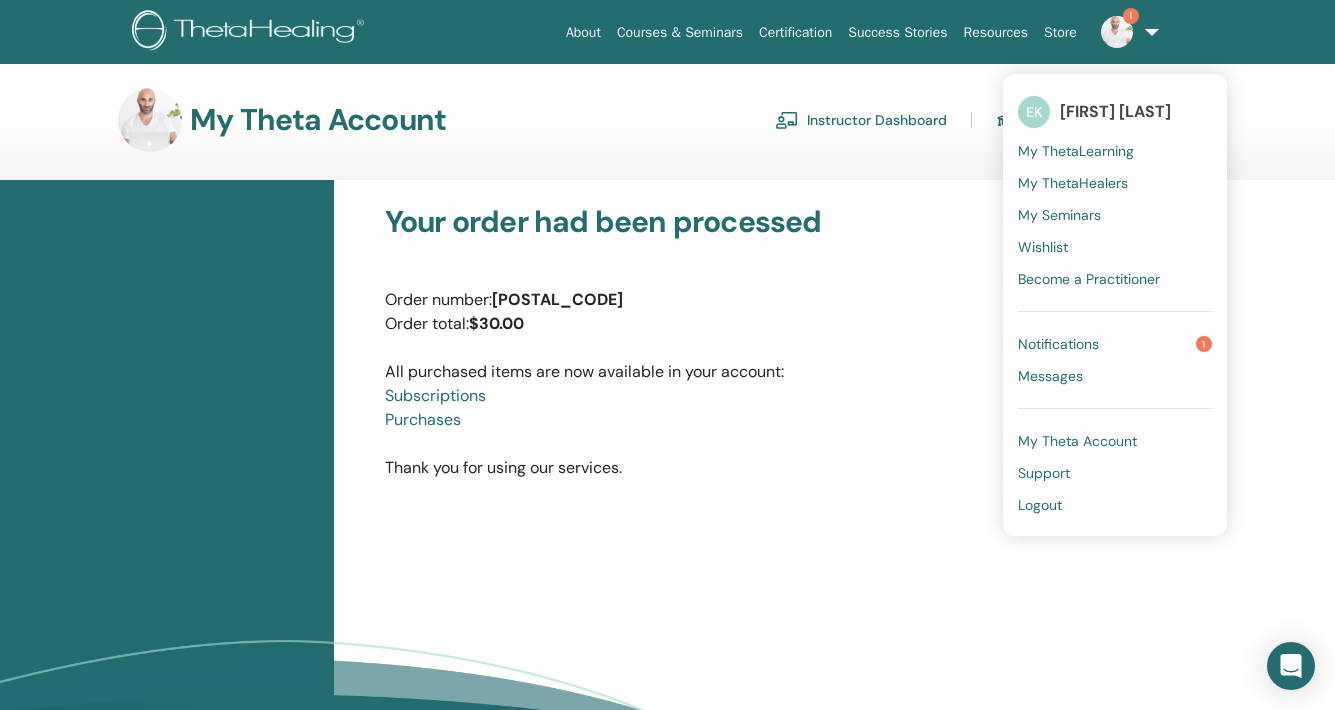 click on "Notifications" at bounding box center (1058, 344) 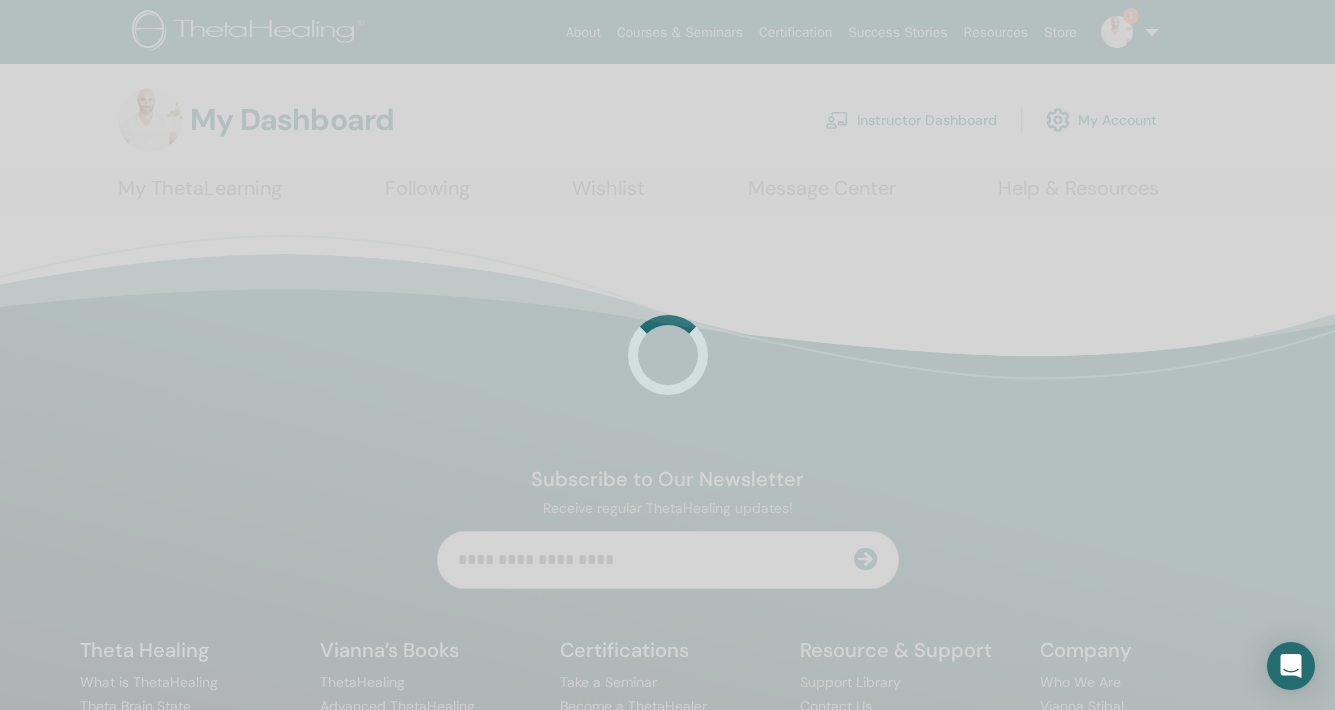 scroll, scrollTop: 0, scrollLeft: 0, axis: both 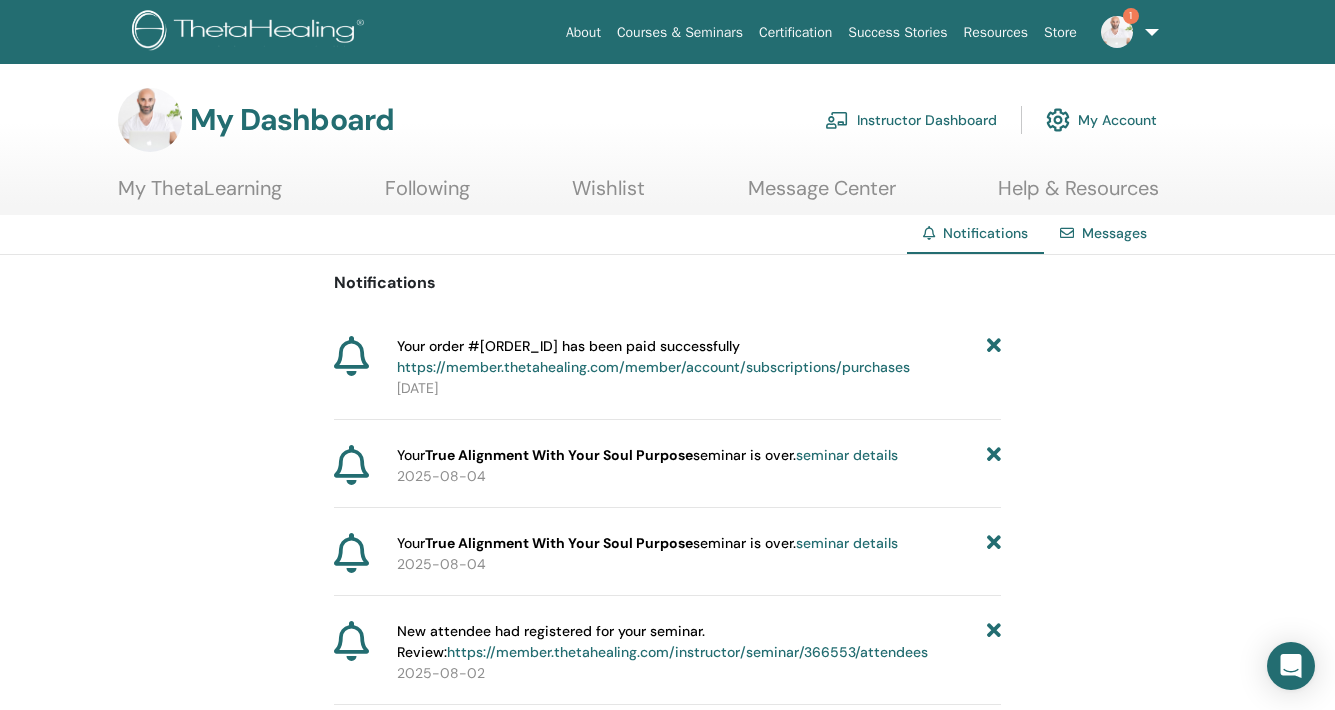 click on "Instructor Dashboard" at bounding box center (911, 120) 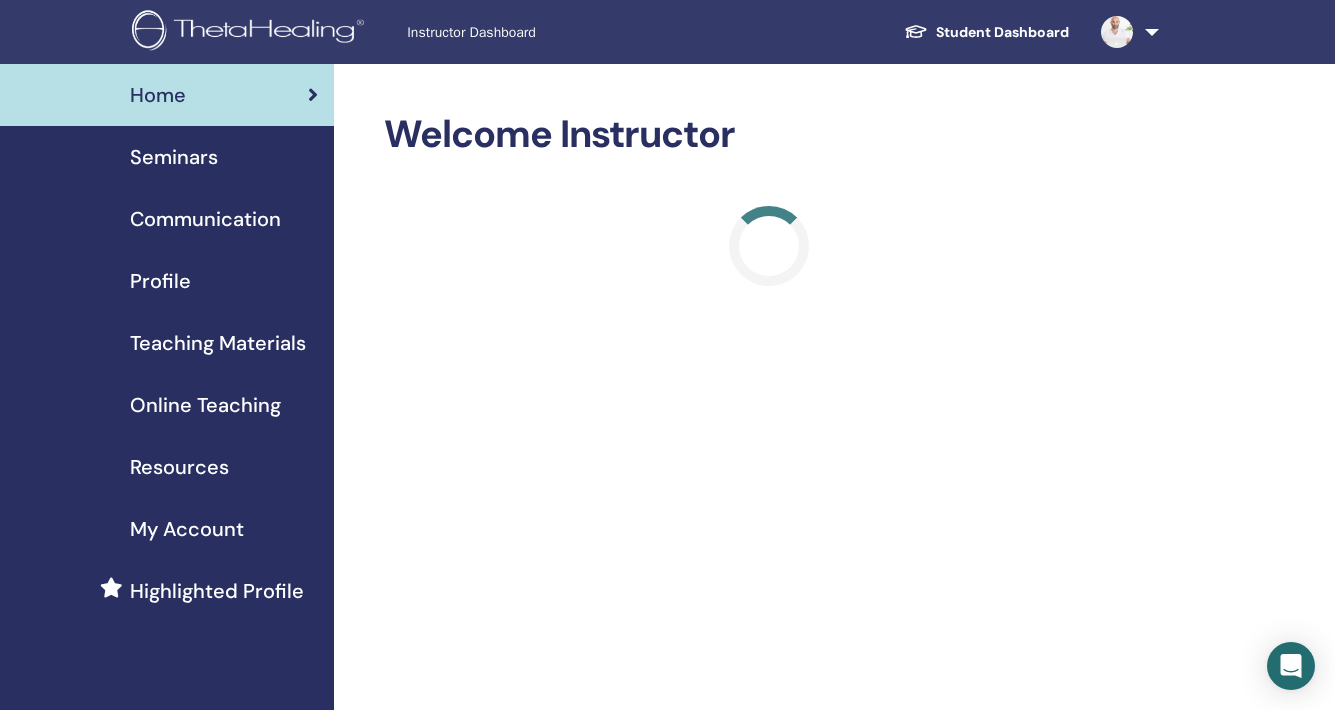 scroll, scrollTop: 0, scrollLeft: 0, axis: both 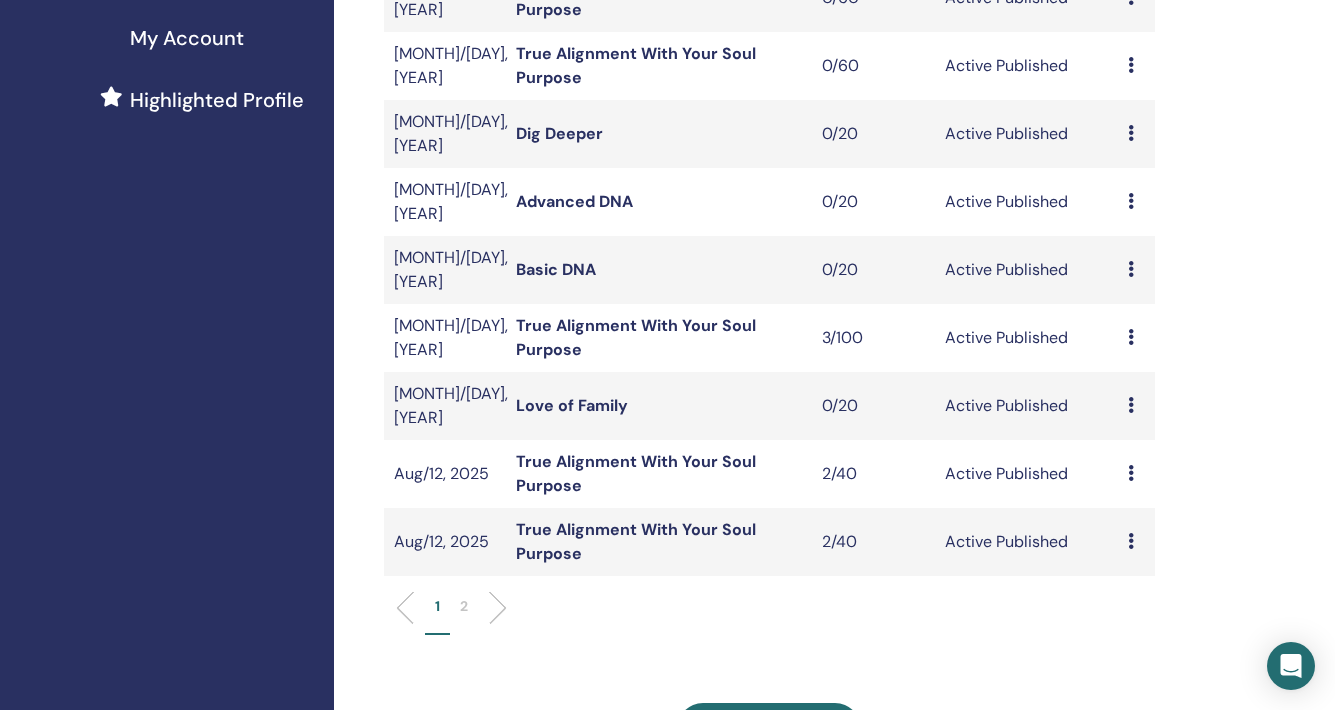 click on "True Alignment With Your Soul Purpose" at bounding box center [636, 337] 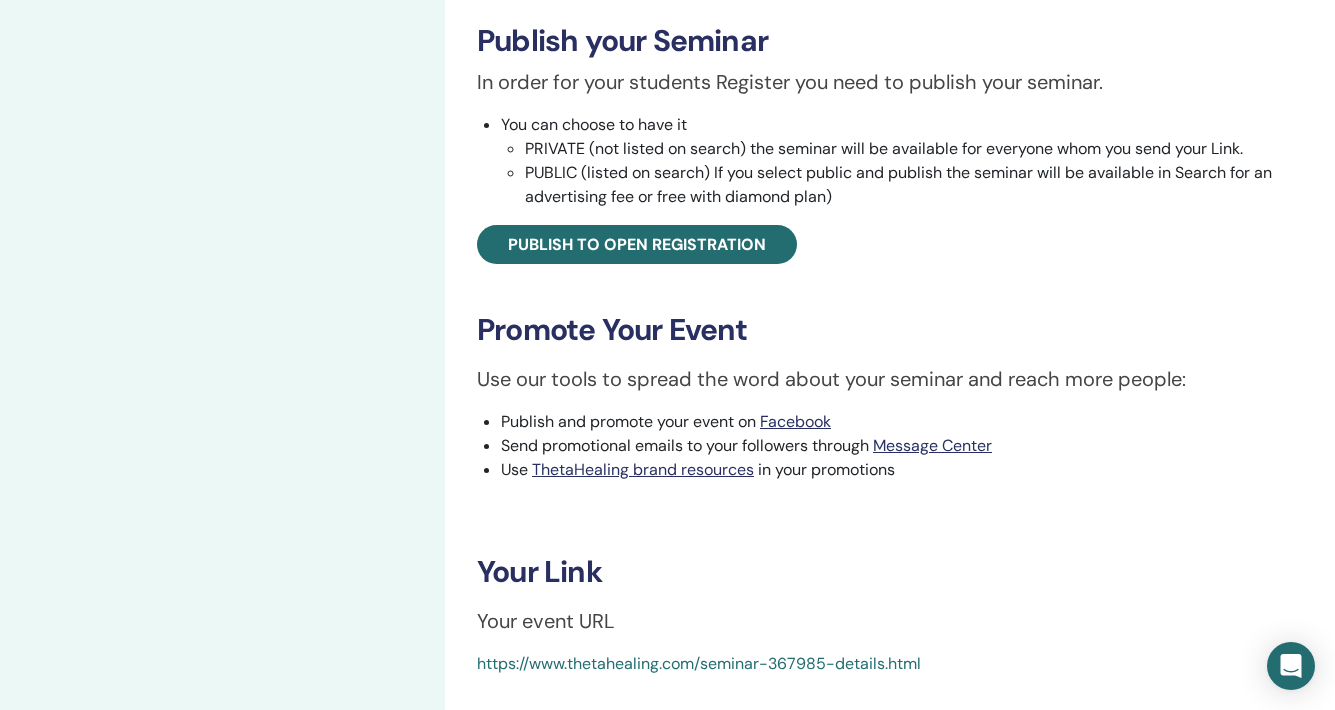 scroll, scrollTop: 558, scrollLeft: 0, axis: vertical 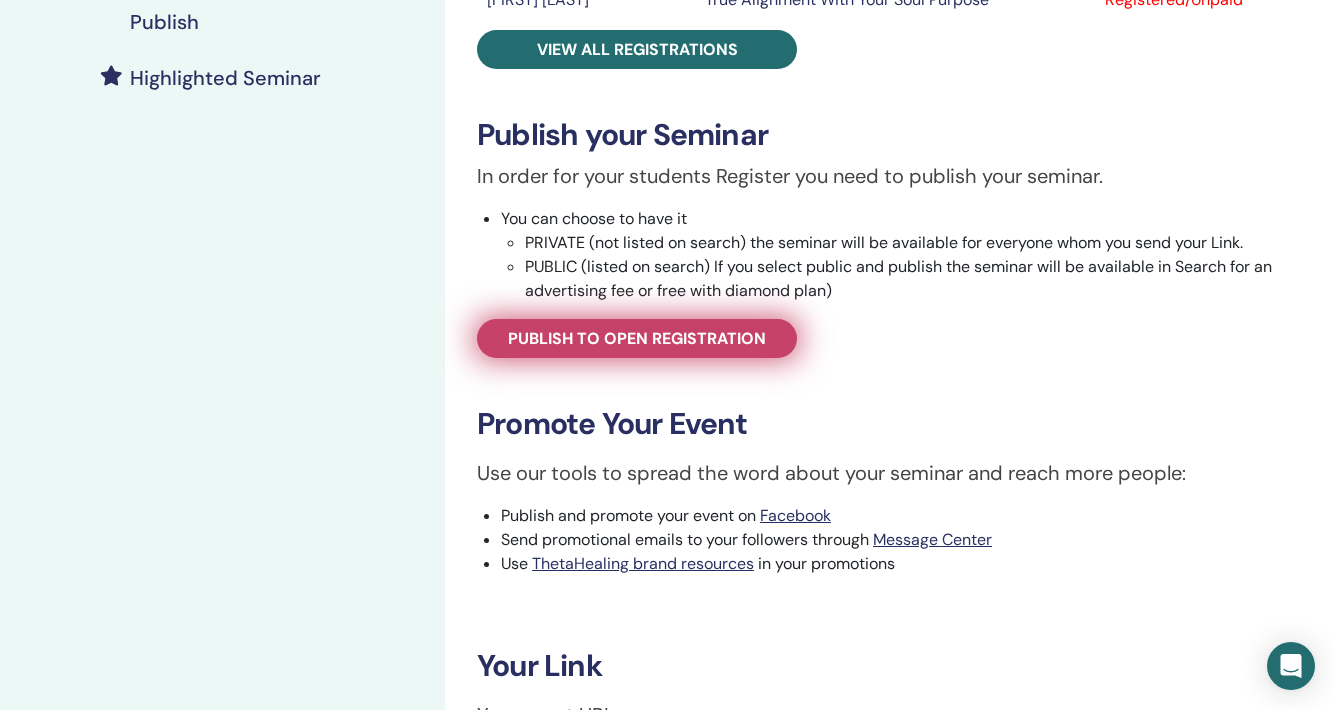 click on "Publish to open registration" at bounding box center [637, 338] 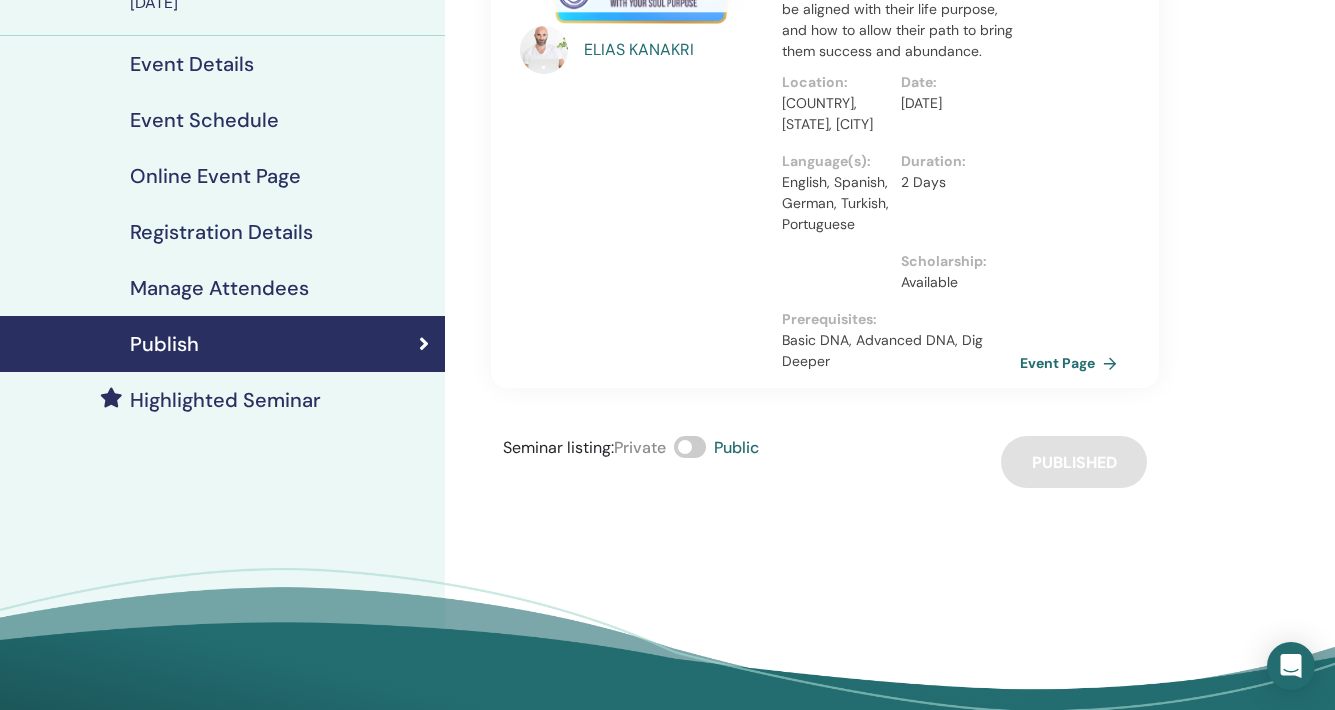 scroll, scrollTop: 198, scrollLeft: 0, axis: vertical 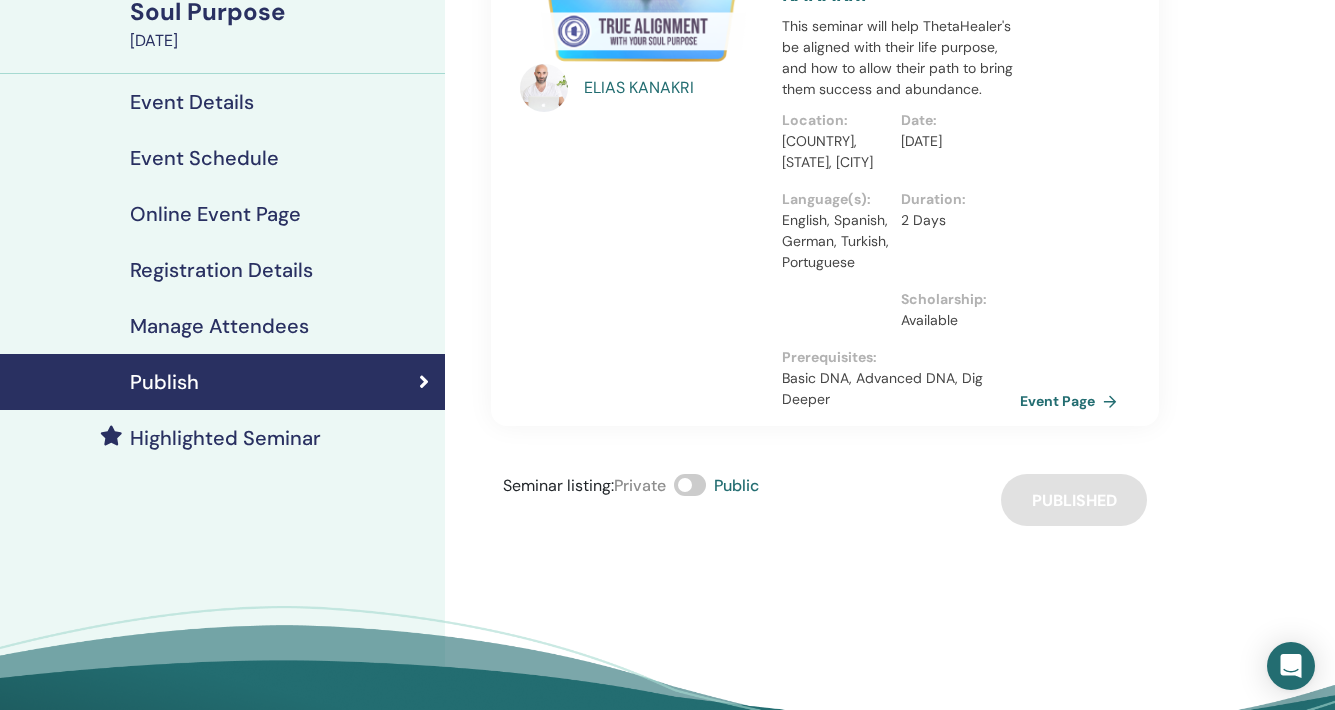click on "Highlighted Seminar" at bounding box center (225, 438) 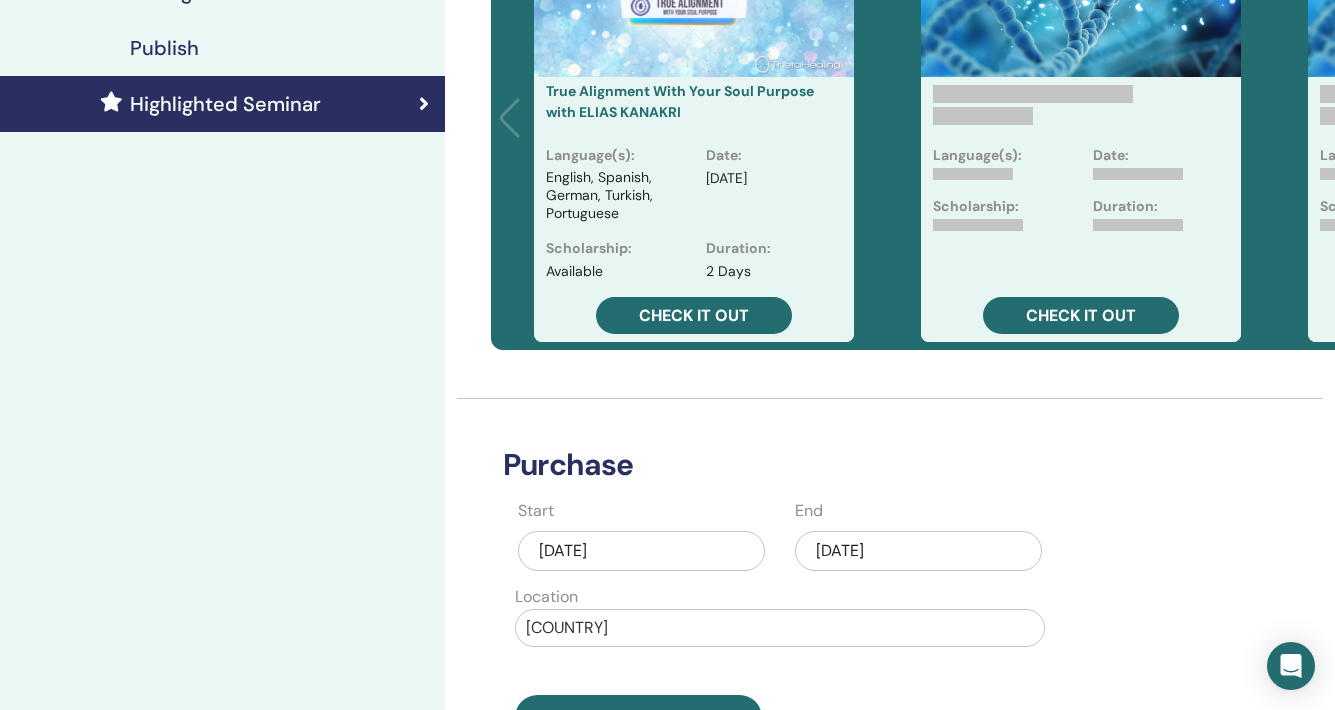 scroll, scrollTop: 614, scrollLeft: 0, axis: vertical 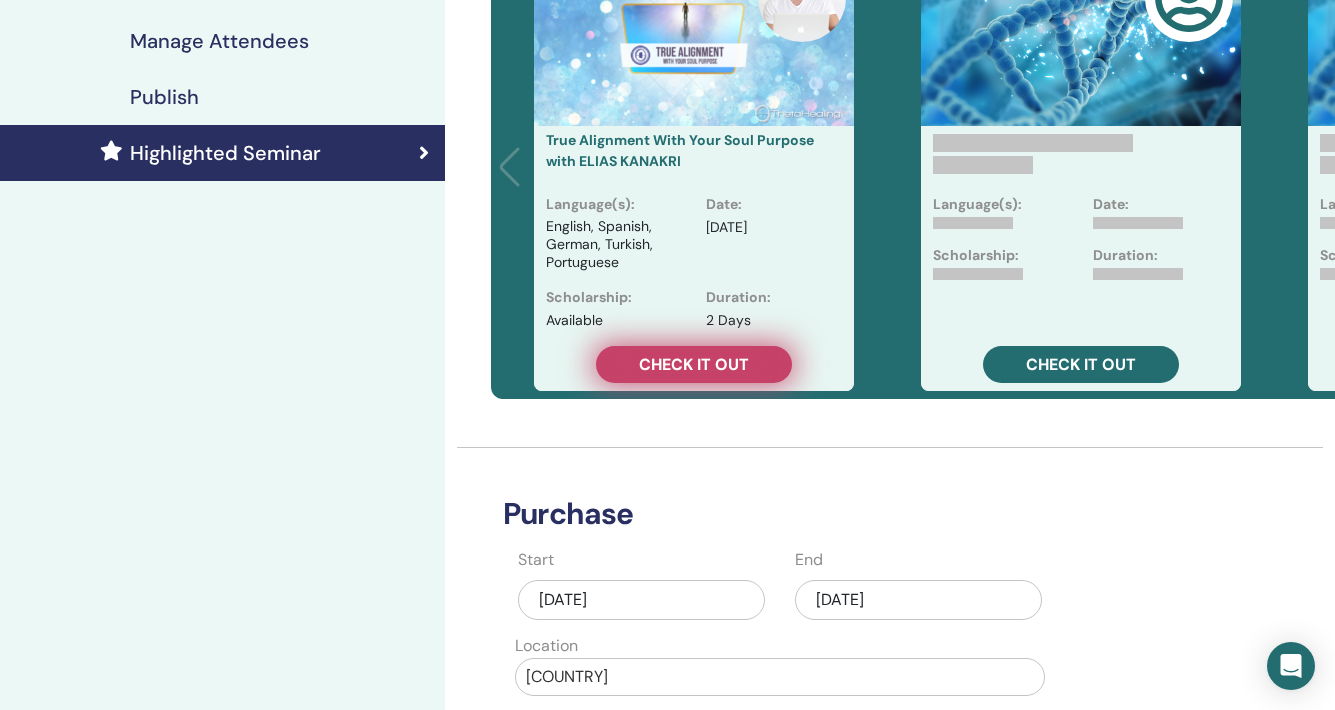 click on "Check it out" at bounding box center [694, 364] 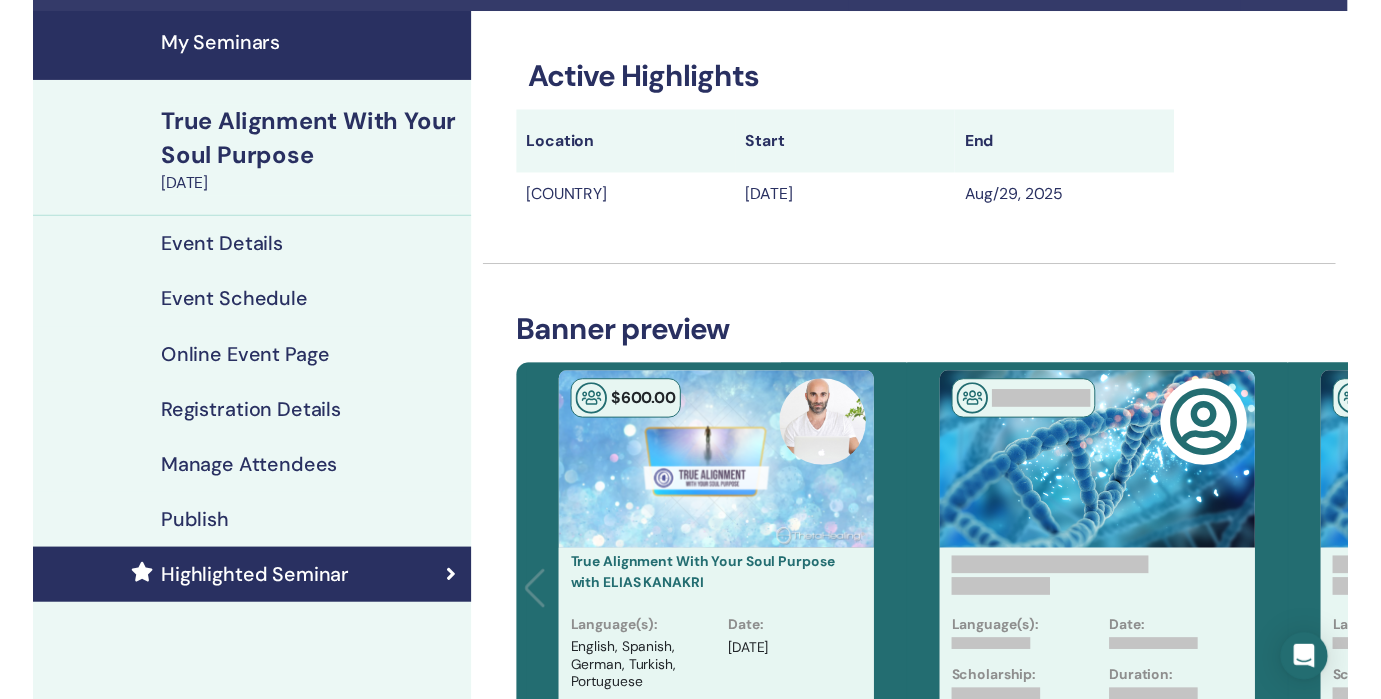 scroll, scrollTop: 56, scrollLeft: 0, axis: vertical 